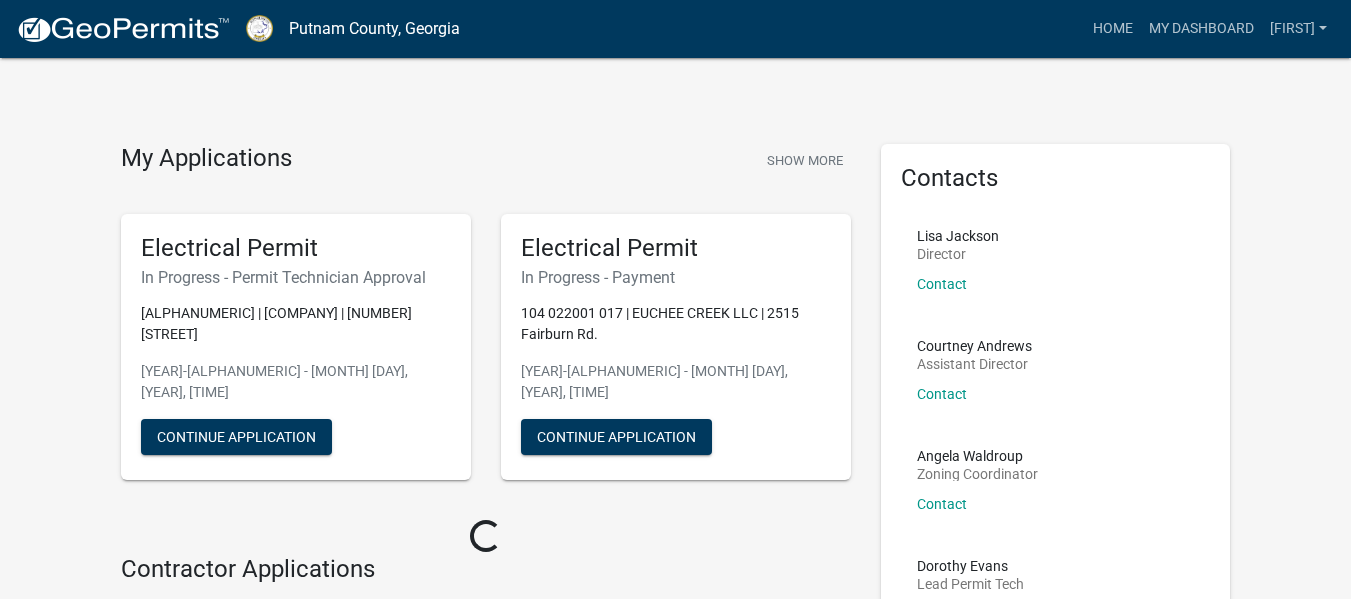 scroll, scrollTop: 0, scrollLeft: 0, axis: both 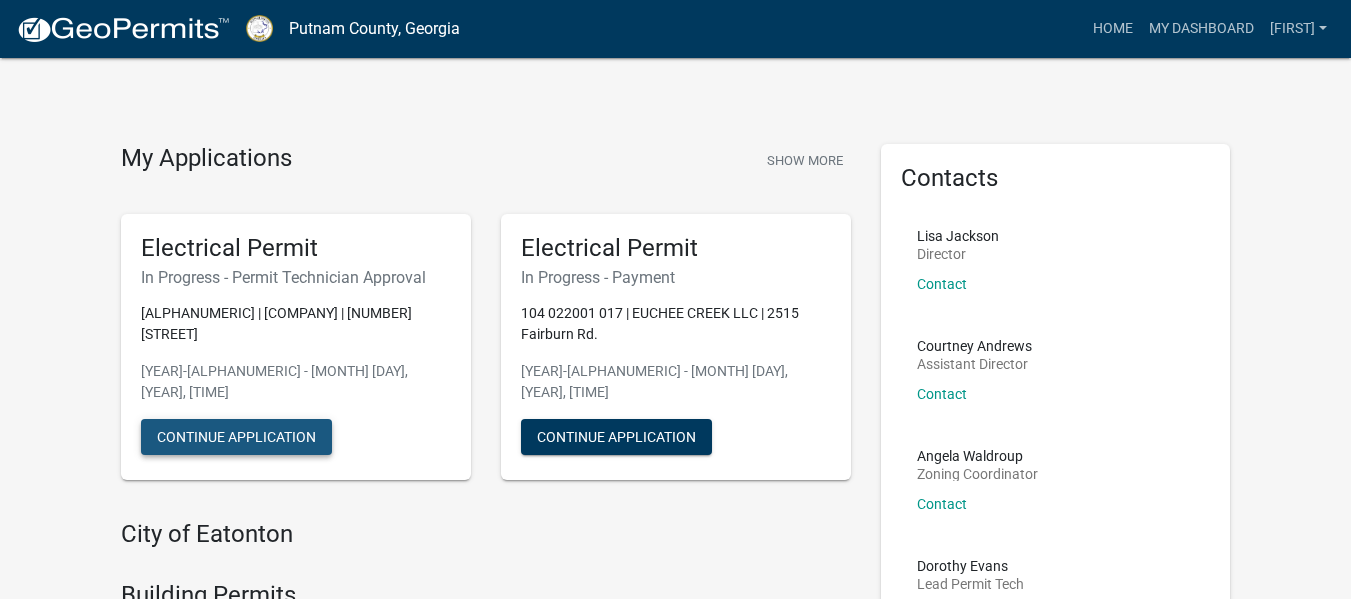 click on "Continue Application" 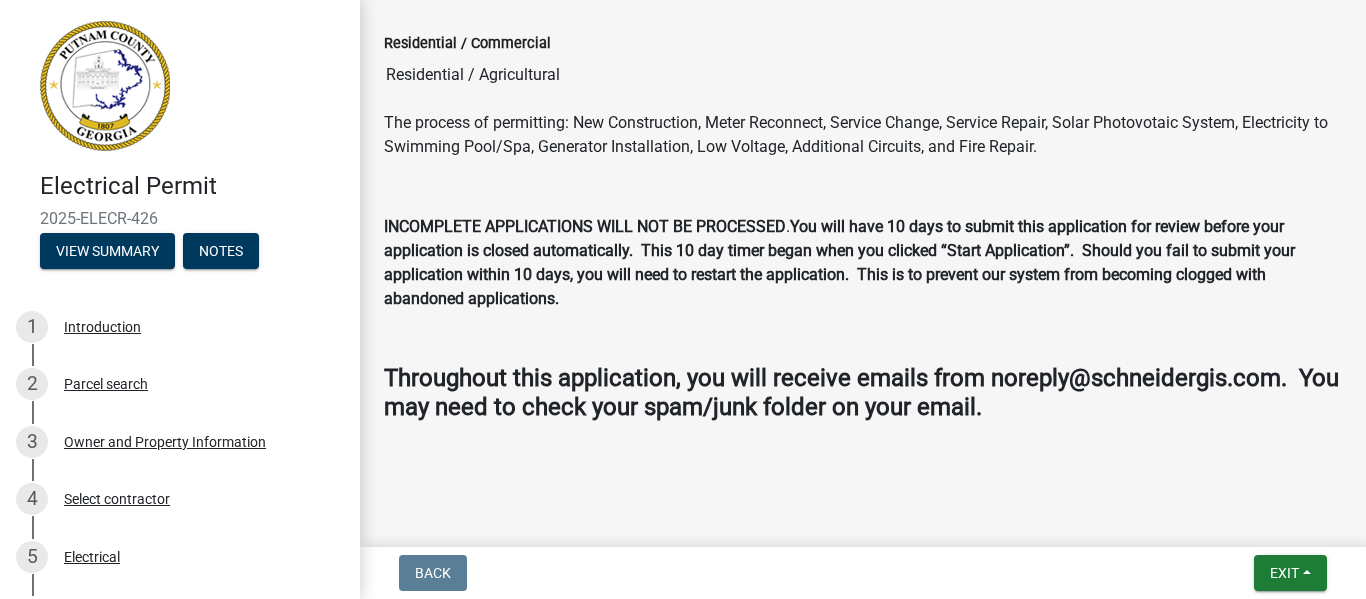 scroll, scrollTop: 299, scrollLeft: 0, axis: vertical 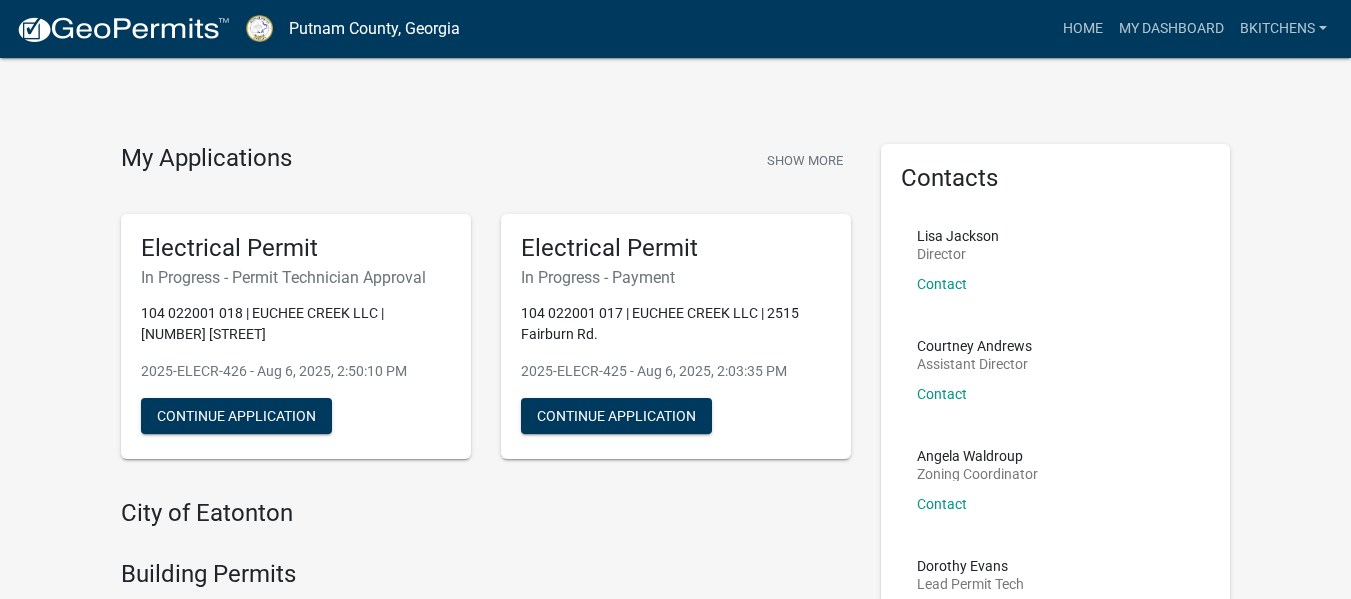 click on "My Applications  Show More  Electrical Permit   In Progress - Permit Technician Approval  104 022001 018 | EUCHEE CREEK LLC | [NUMBER] [STREET]  2025-ELECR-426 - Aug 6, 2025, 2:50:10 PM   Continue Application  Electrical Permit   In Progress - Payment  104 022001 017 | EUCHEE CREEK LLC | [NUMBER] [STREET]  2025-ELECR-425 - Aug 6, 2025, 2:03:35 PM   Continue Application" 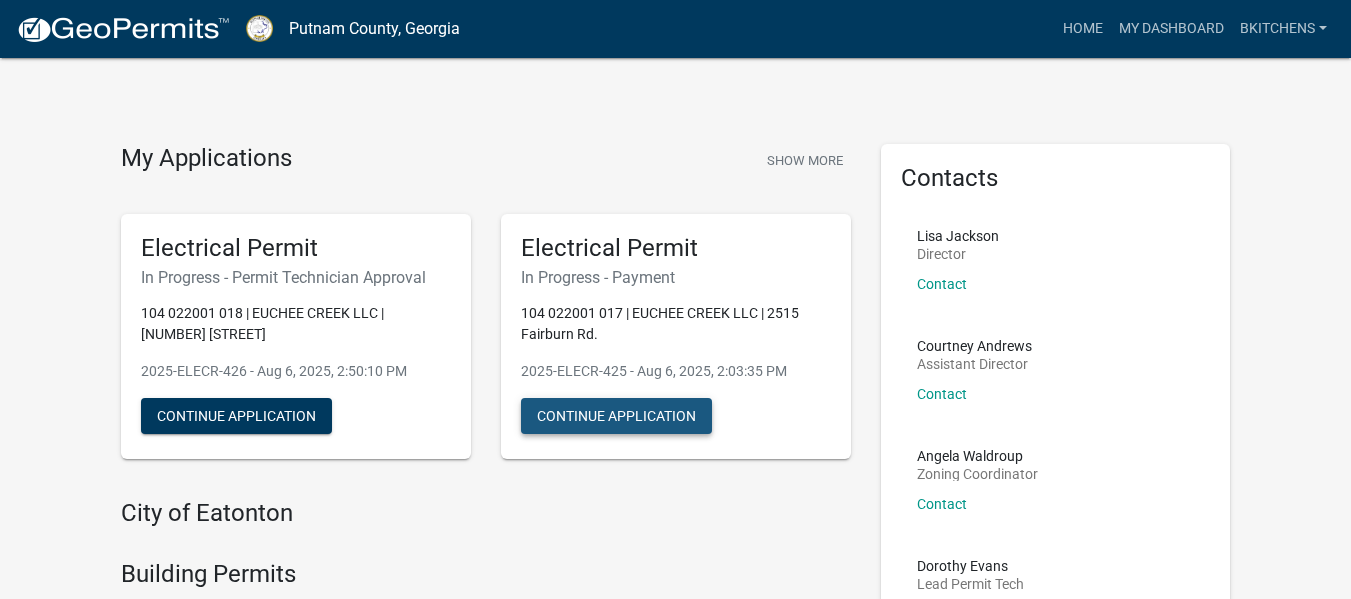 click on "Continue Application" 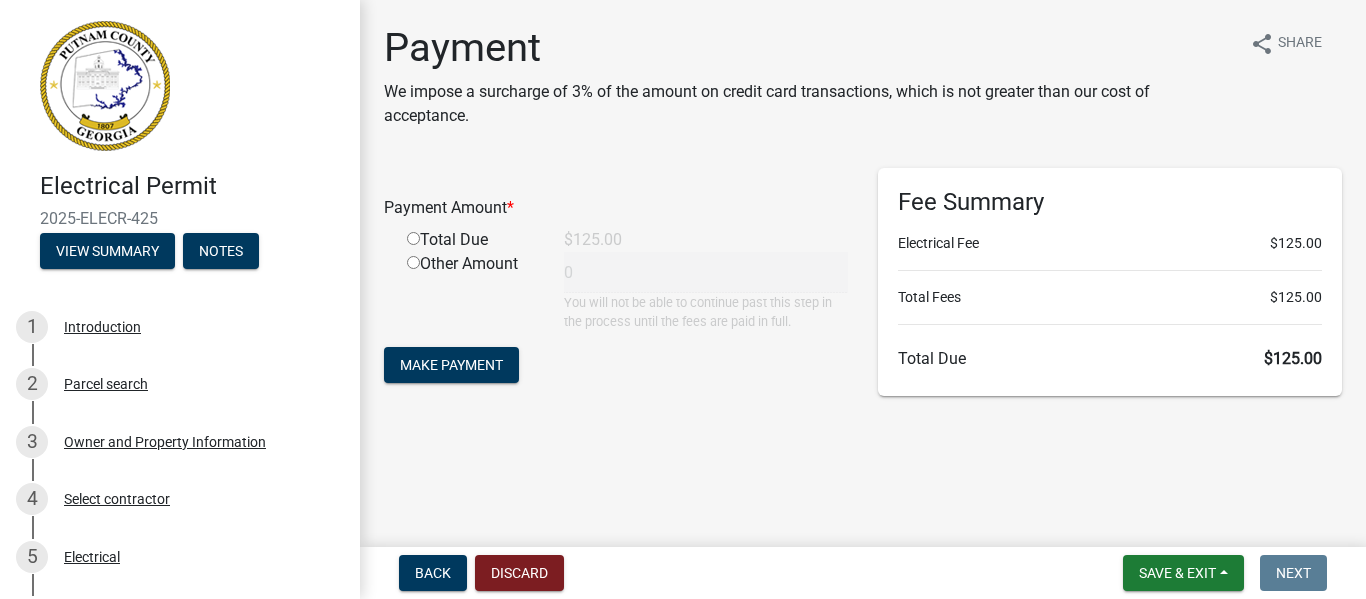 click 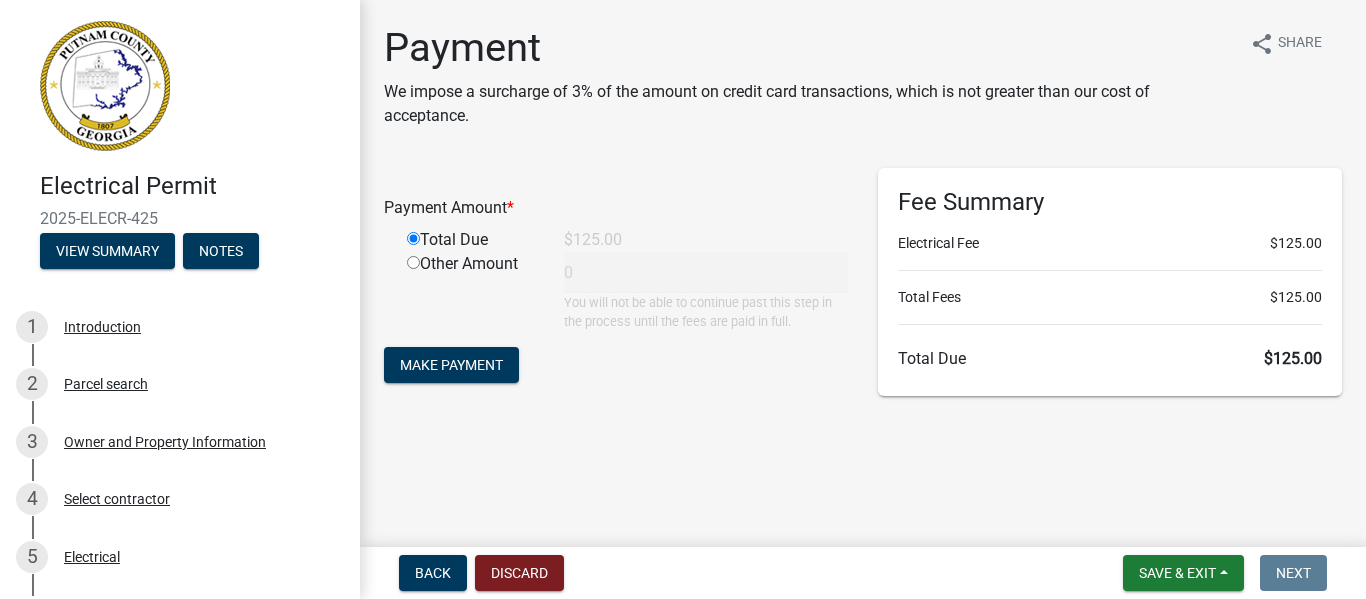 type on "125" 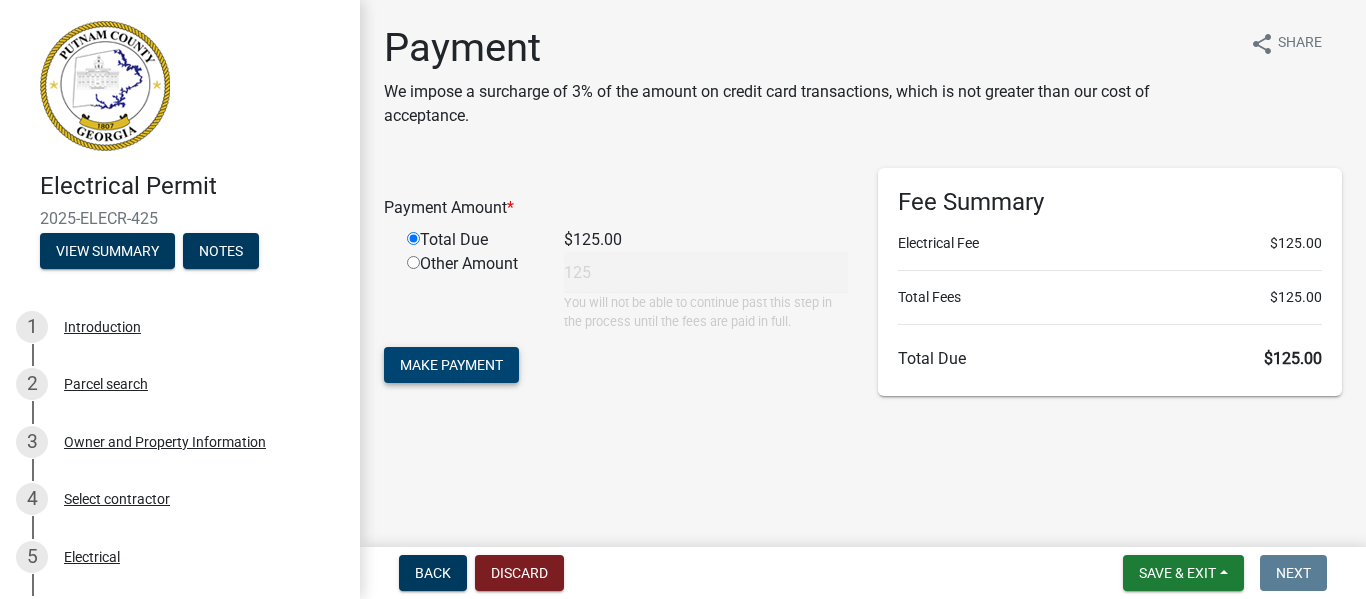 click on "Make Payment" 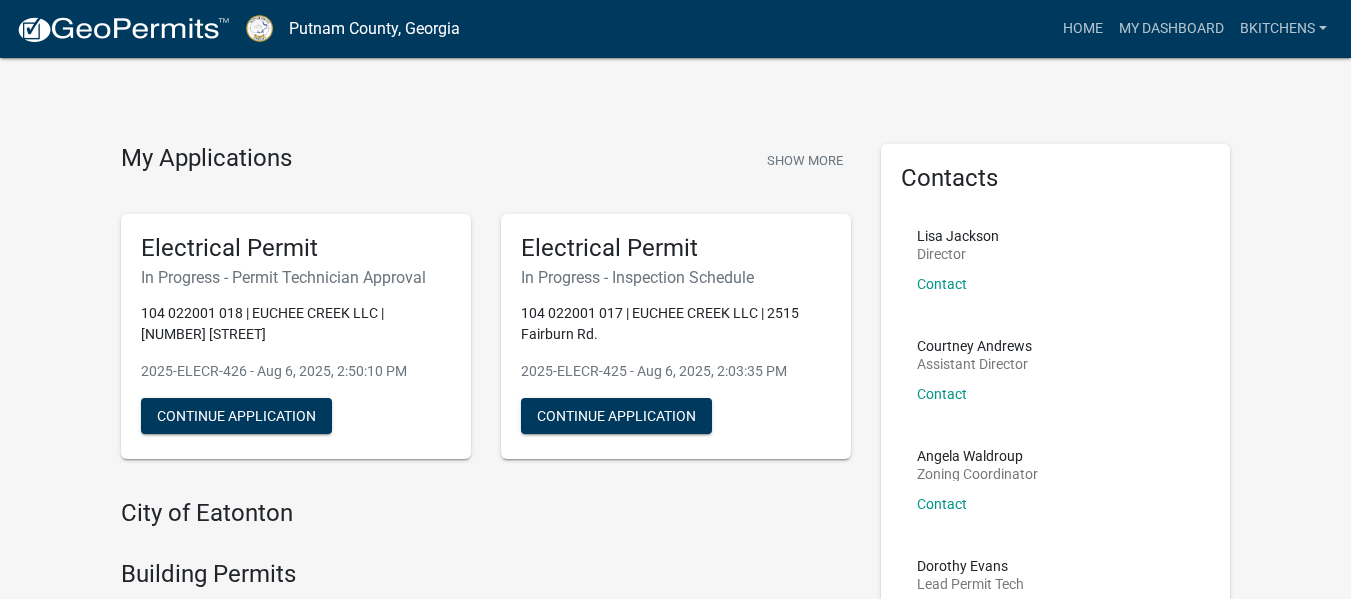 click 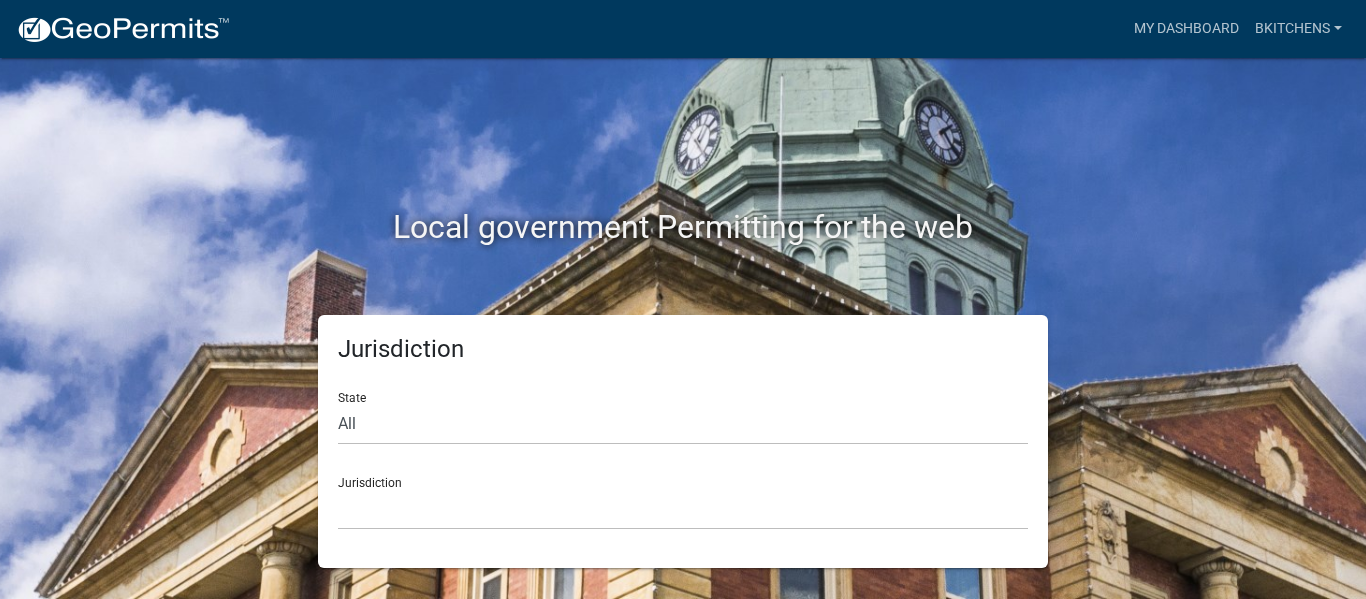 click on "Local government Permitting for the web" 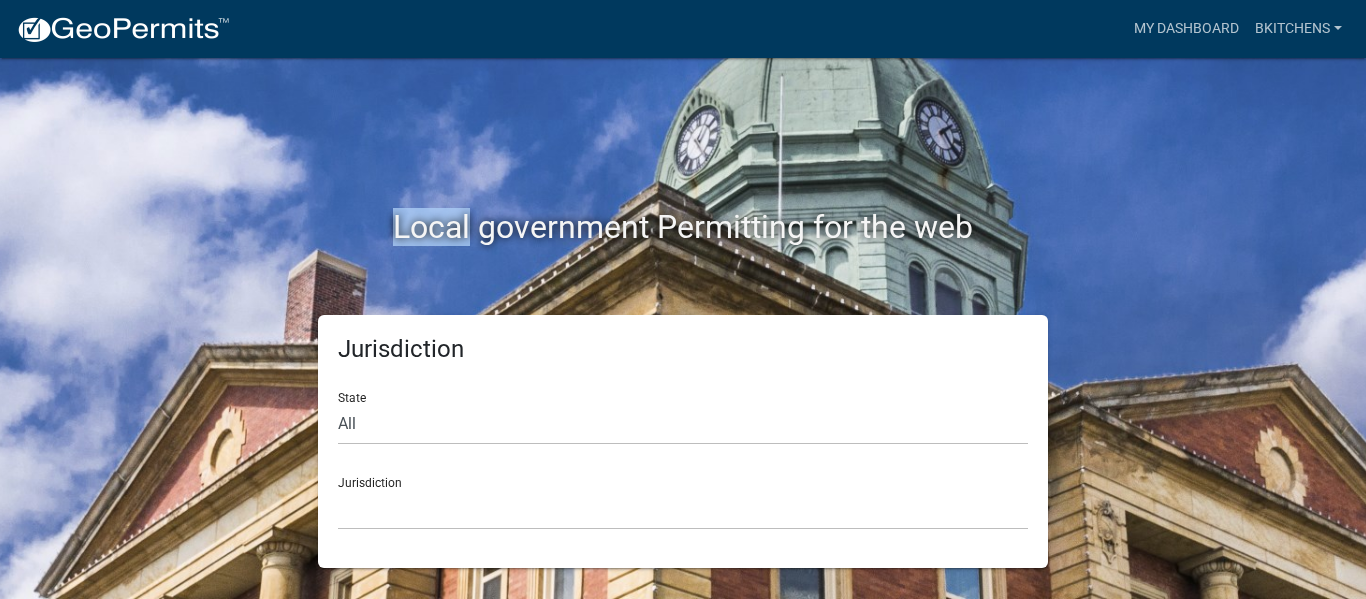 drag, startPoint x: 191, startPoint y: 107, endPoint x: 34, endPoint y: 91, distance: 157.81319 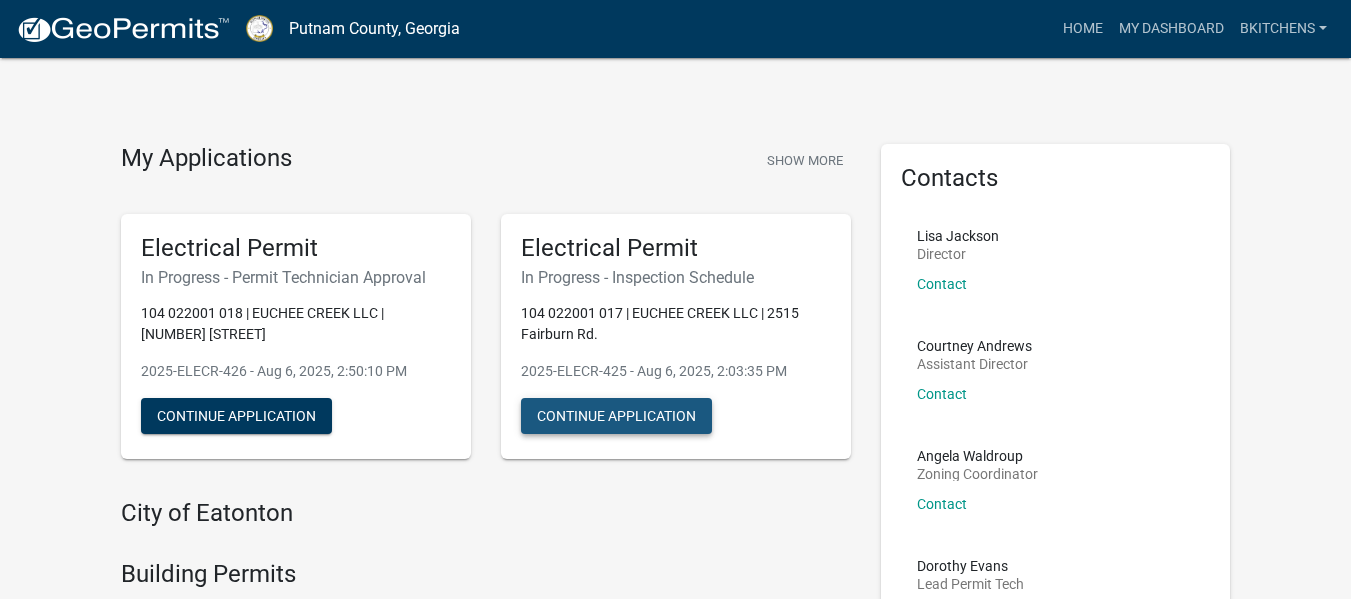 click on "Continue Application" 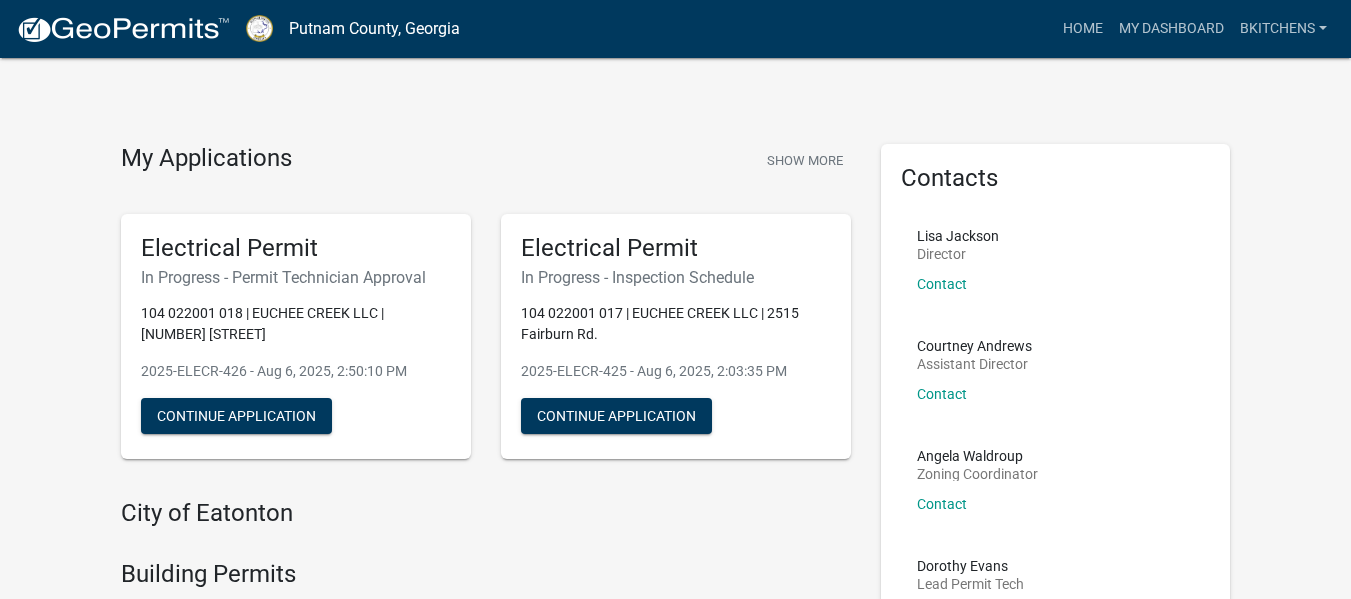 click on "My Applications  Show More  Electrical Permit   In Progress - Permit Technician Approval  104 022001 018 | EUCHEE CREEK LLC | [NUMBER] [STREET]  2025-ELECR-426 - Aug 6, 2025, 2:50:10 PM   Continue Application  Electrical Permit   In Progress - Inspection Schedule  104 022001 017 | EUCHEE CREEK LLC | [NUMBER] [STREET]  2025-ELECR-425 - Aug 6, 2025, 2:03:35 PM   Continue Application  City of Eatonton Building Permits Agricultural Permit The process of permitting agricultural structures: Grain Silo, Implement Shed, Hay Barn, Dairy Barn, Horse Barn, Hog Parlor, and more.
Start Application Commercial Building Permit The process of permitting: a New Commercial Building, Remodel, Build-out, Sprinkler System, Addition, an Existing Permit Renewal, and more.
Start Application Manufactured Homes Permit The process of permitting new or used manufactured homes. Start Application Pool Permit Start Application Residential Building Permit Start Application Subcontractor Electrical Permit Start Application Start Application" 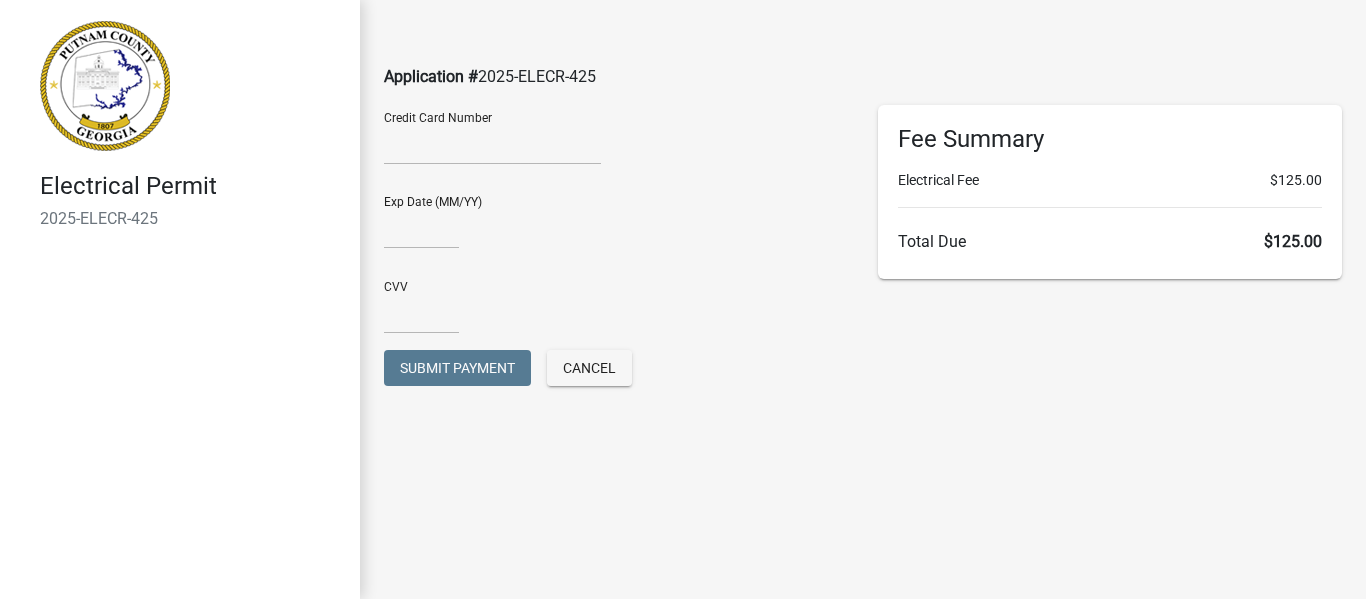 scroll, scrollTop: 0, scrollLeft: 0, axis: both 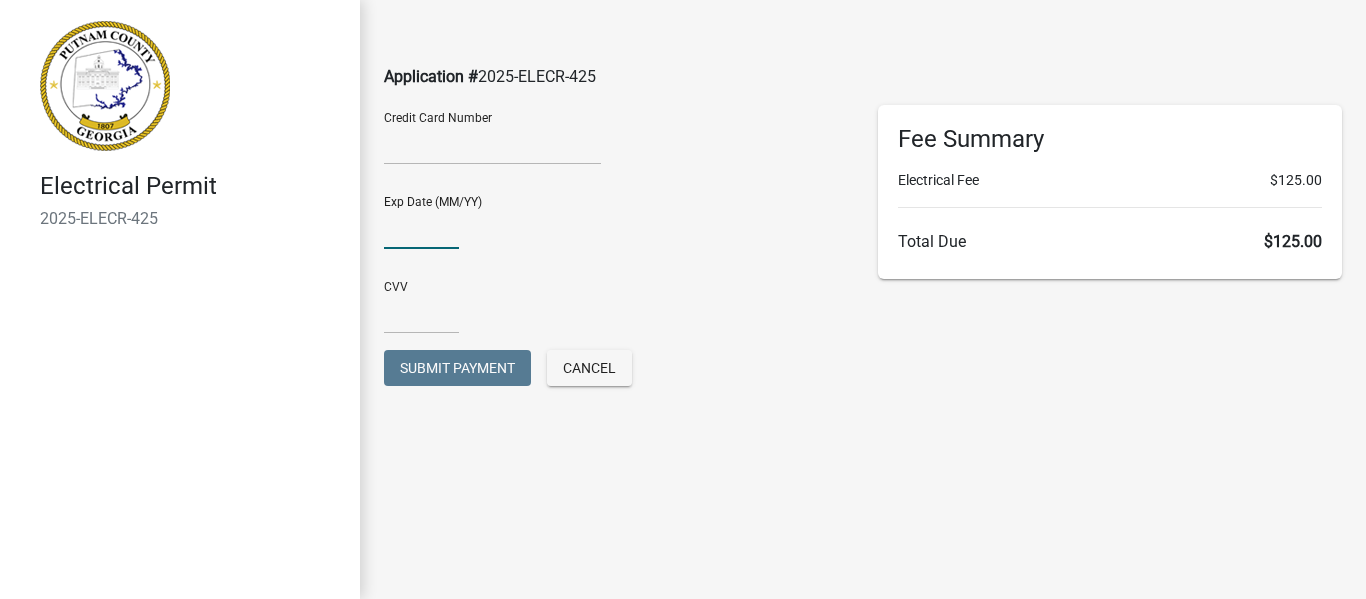 click 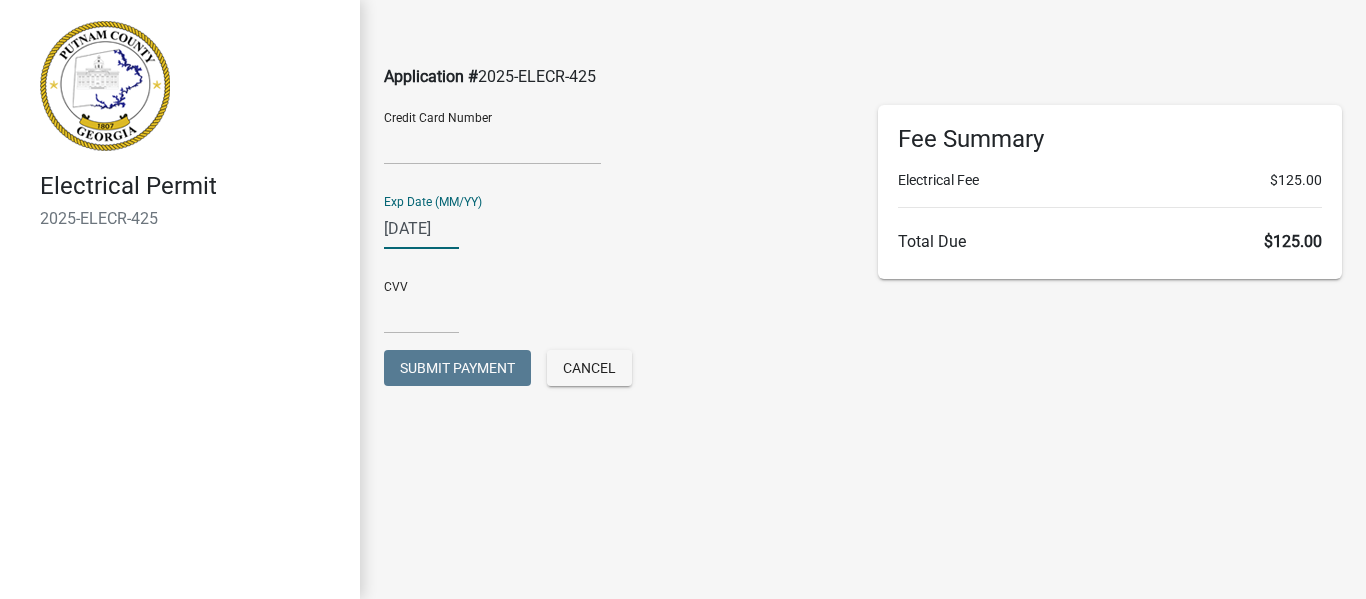 type on "12/27" 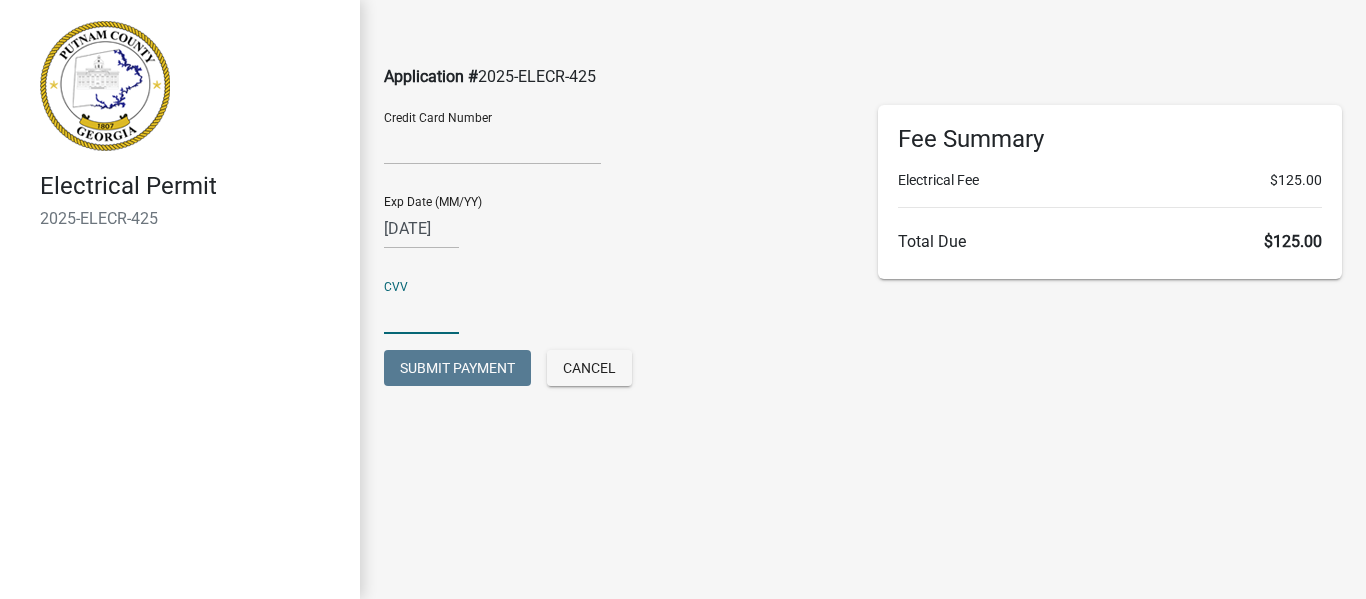 click 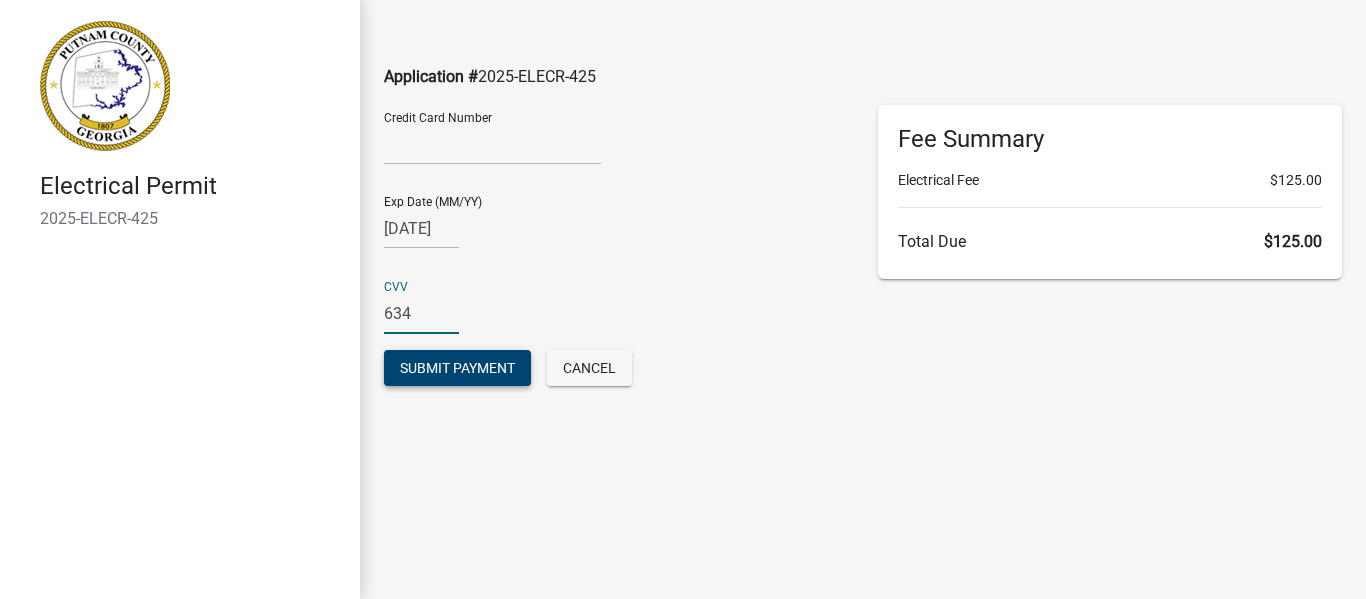 type on "634" 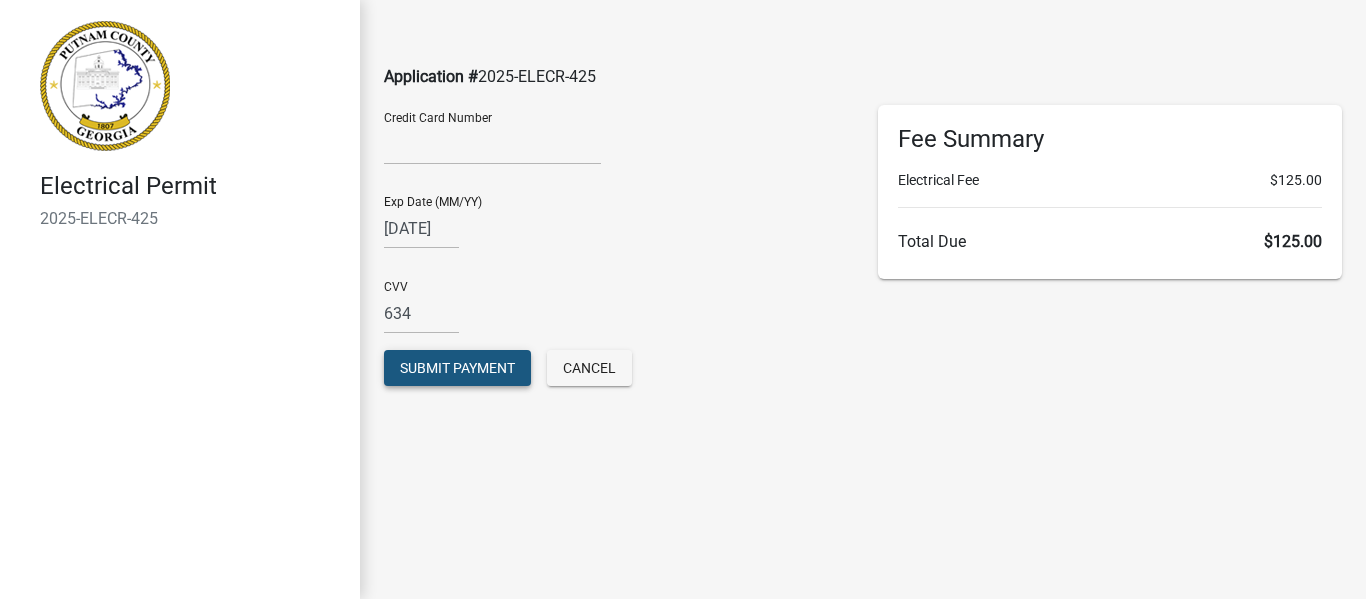 click on "Submit Payment" 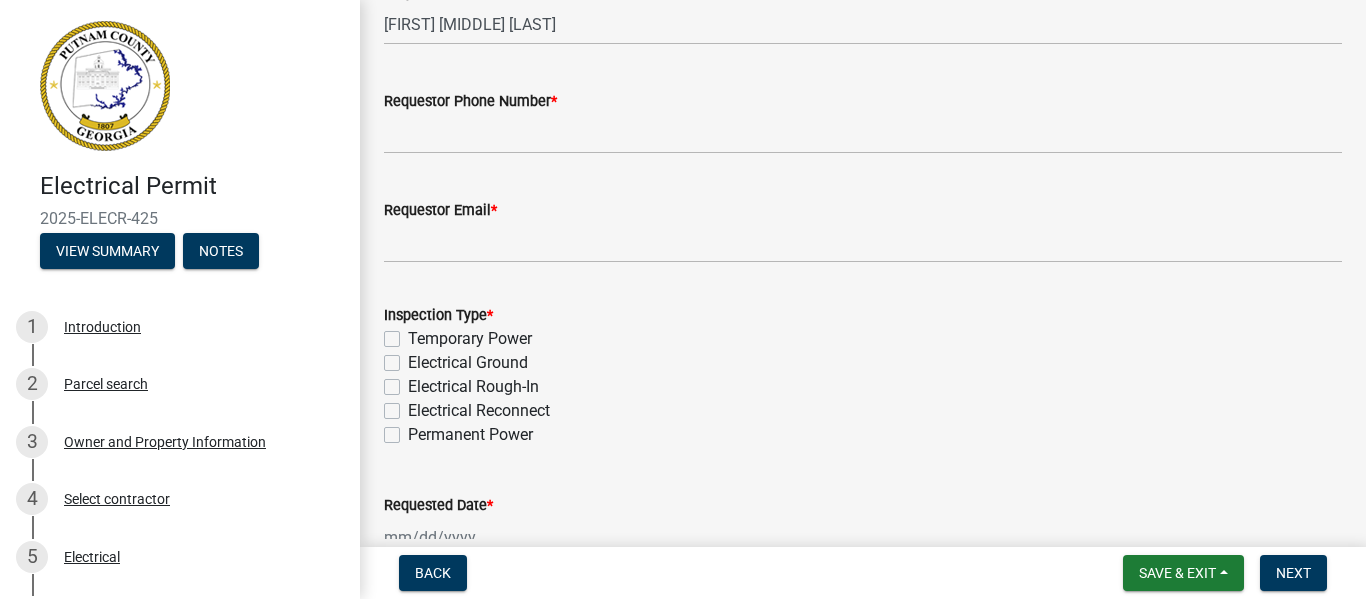 scroll, scrollTop: 200, scrollLeft: 0, axis: vertical 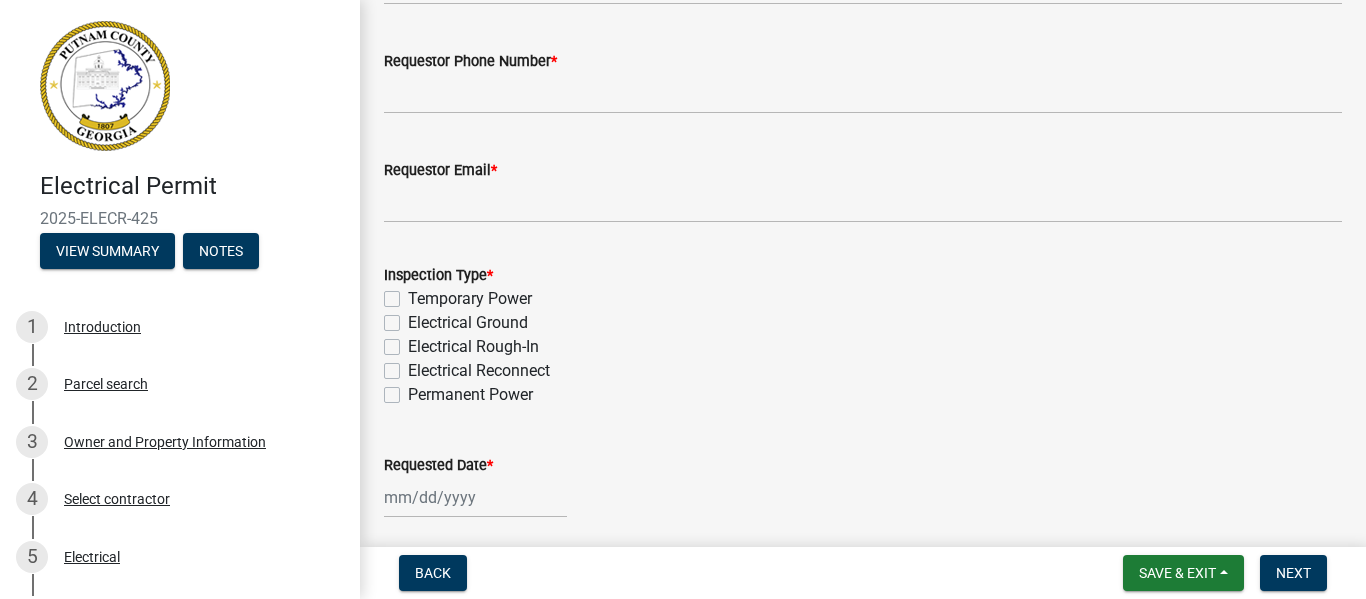 click on "Temporary Power" 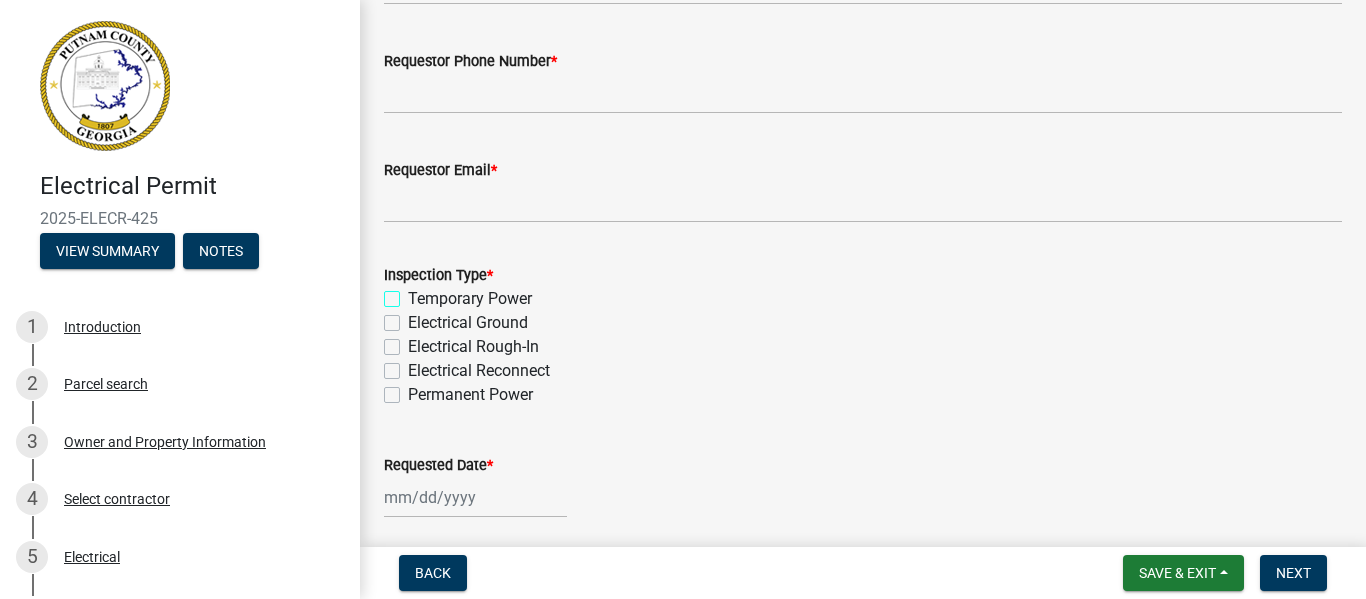 click on "Temporary Power" at bounding box center (414, 293) 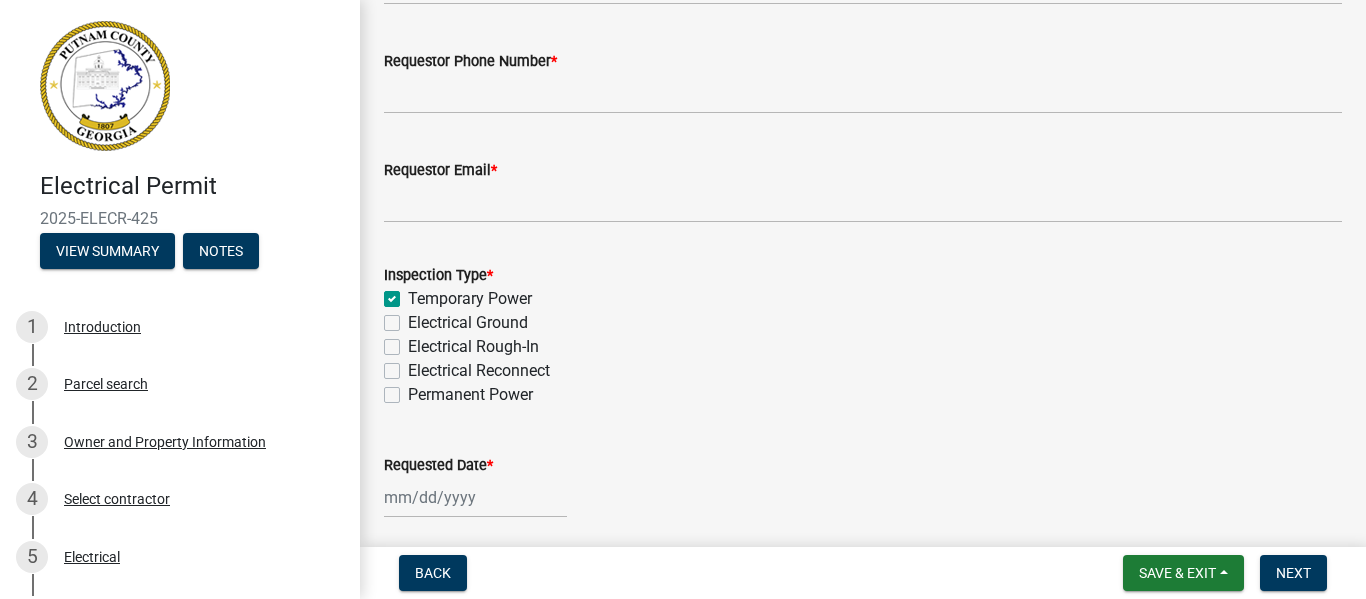 checkbox on "true" 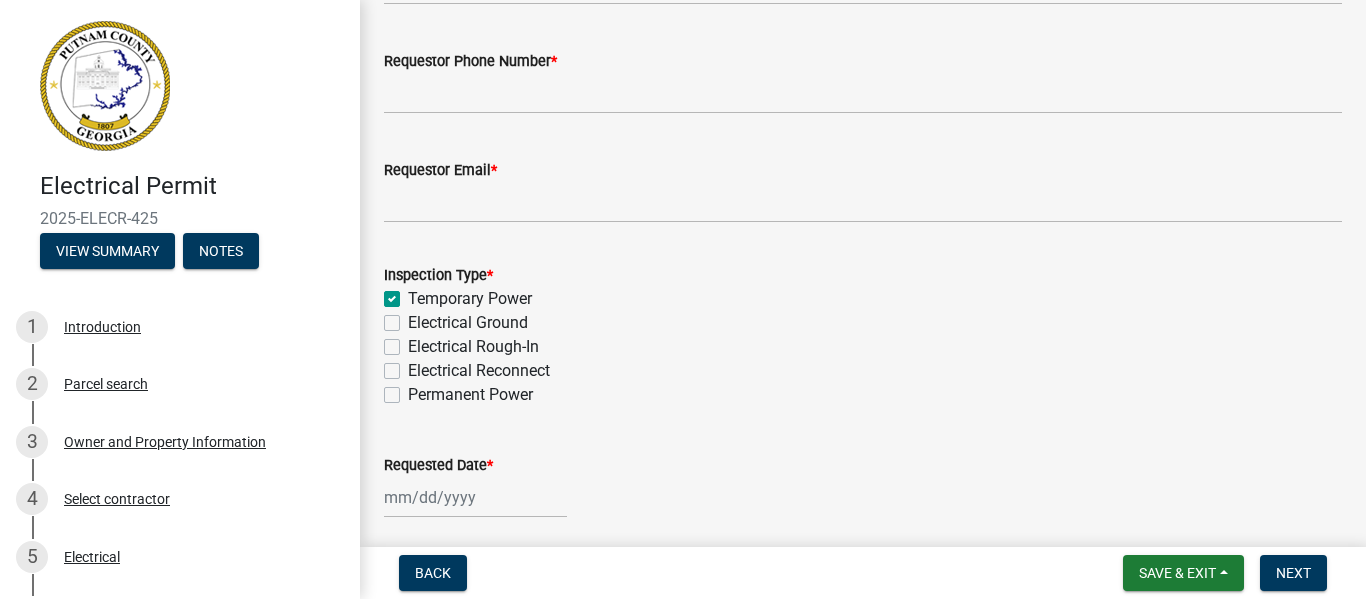 click on "Electrical Rough-In" 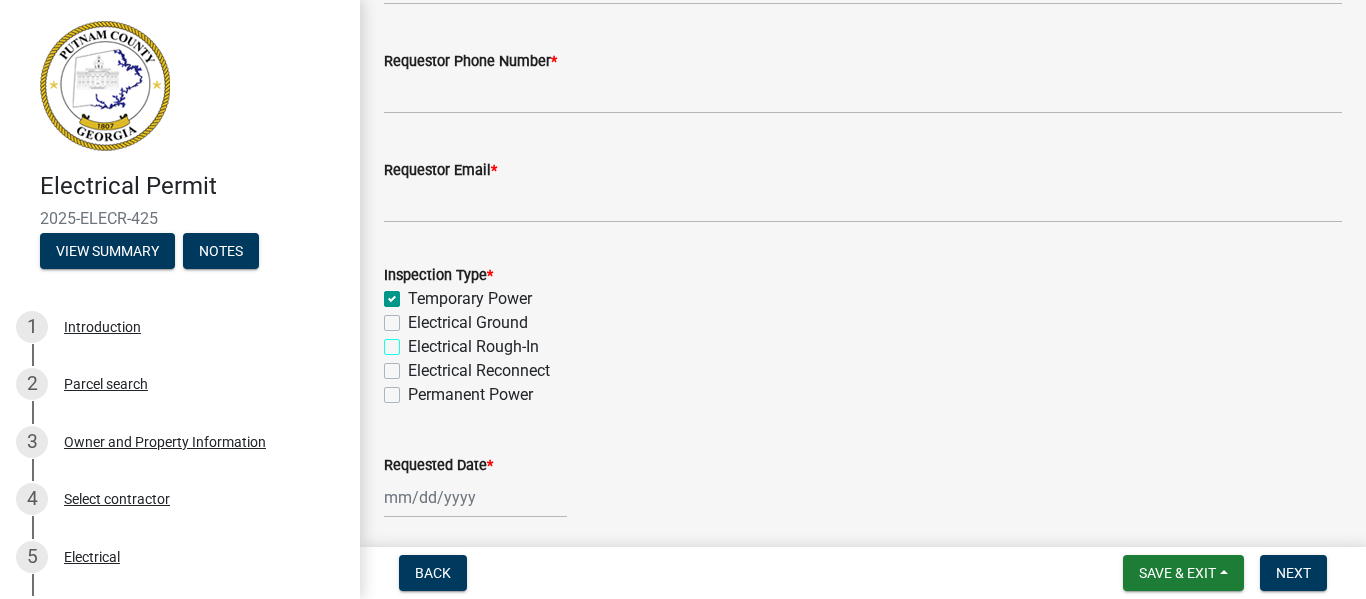click on "Electrical Rough-In" at bounding box center [414, 341] 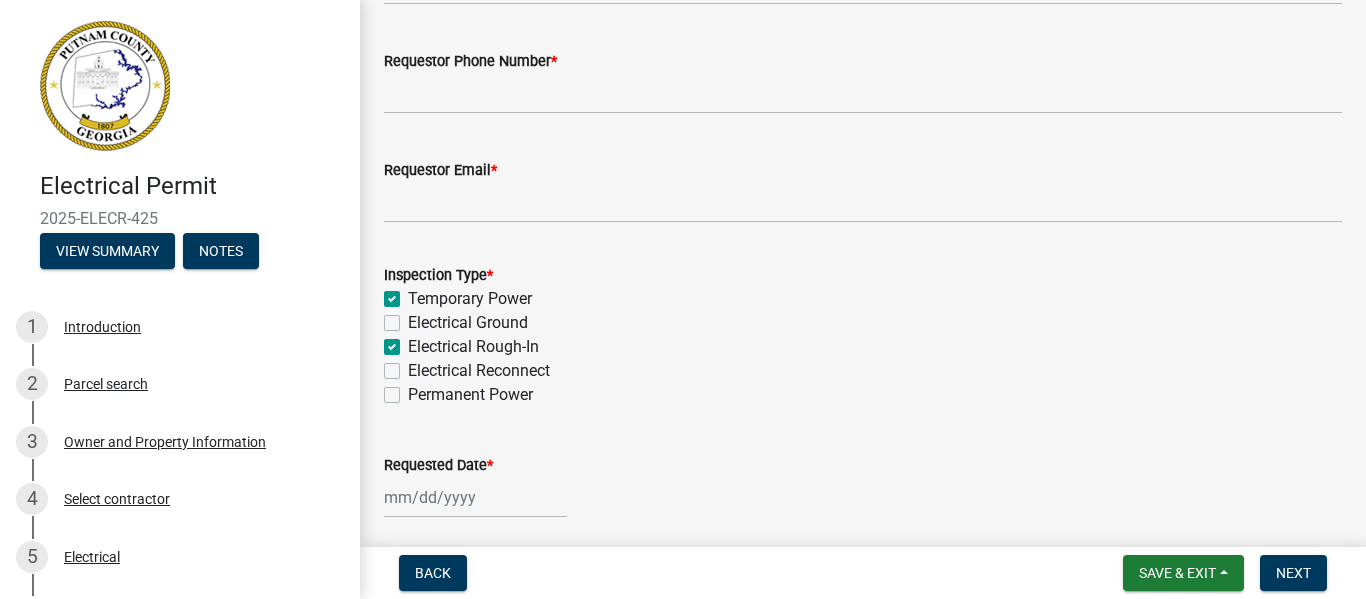 checkbox on "true" 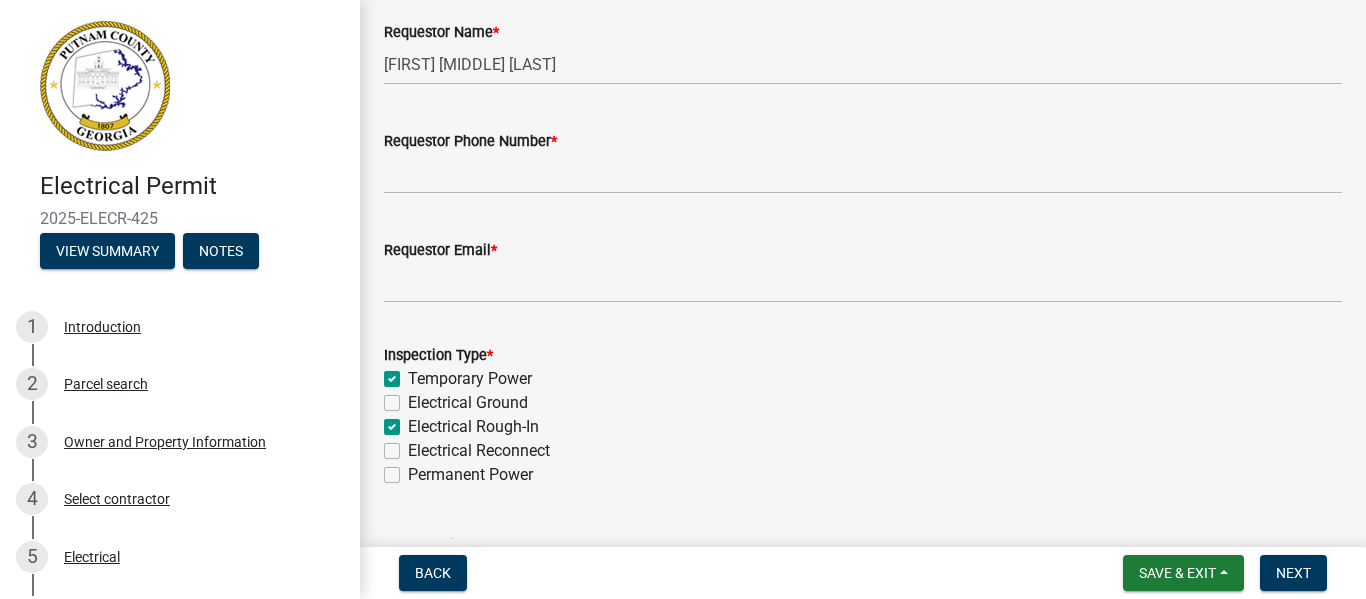 scroll, scrollTop: 0, scrollLeft: 0, axis: both 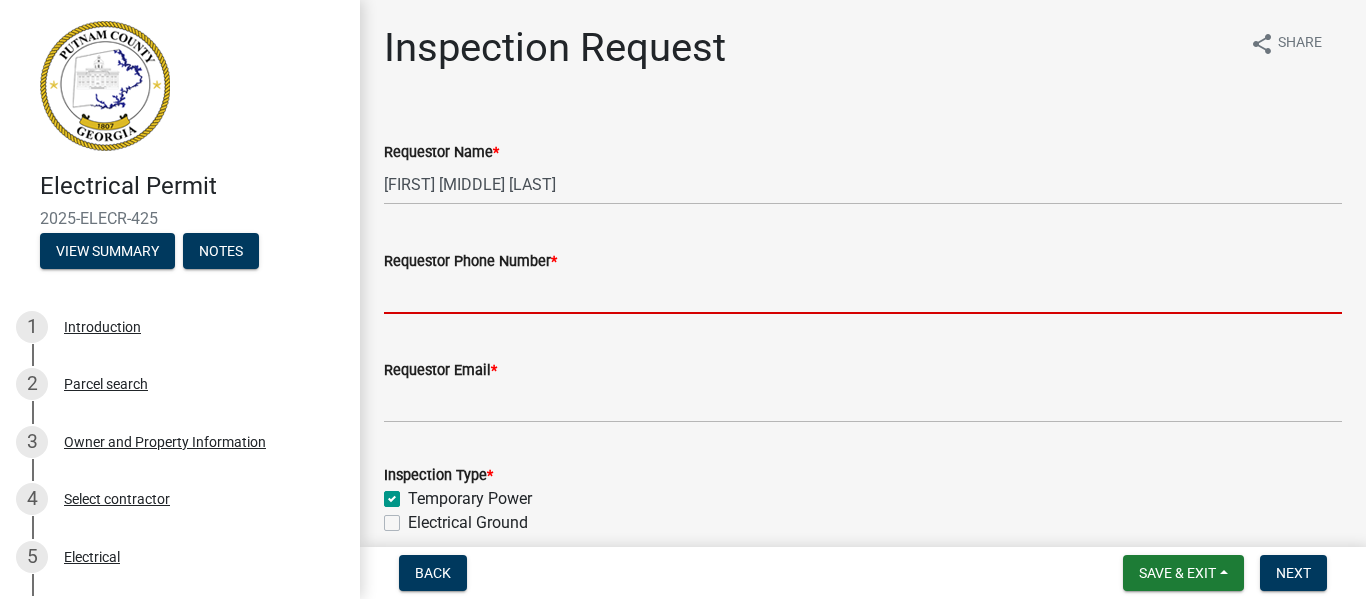 click on "Requestor Phone Number  *" at bounding box center (863, 293) 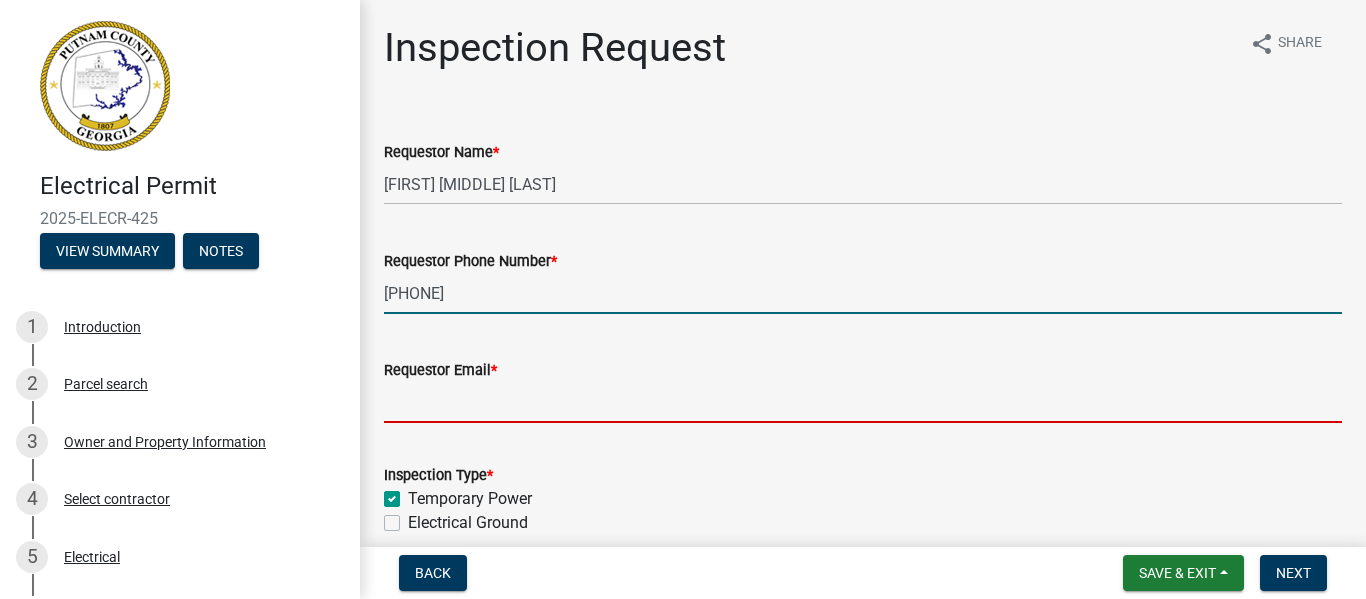 type on "[EMAIL]" 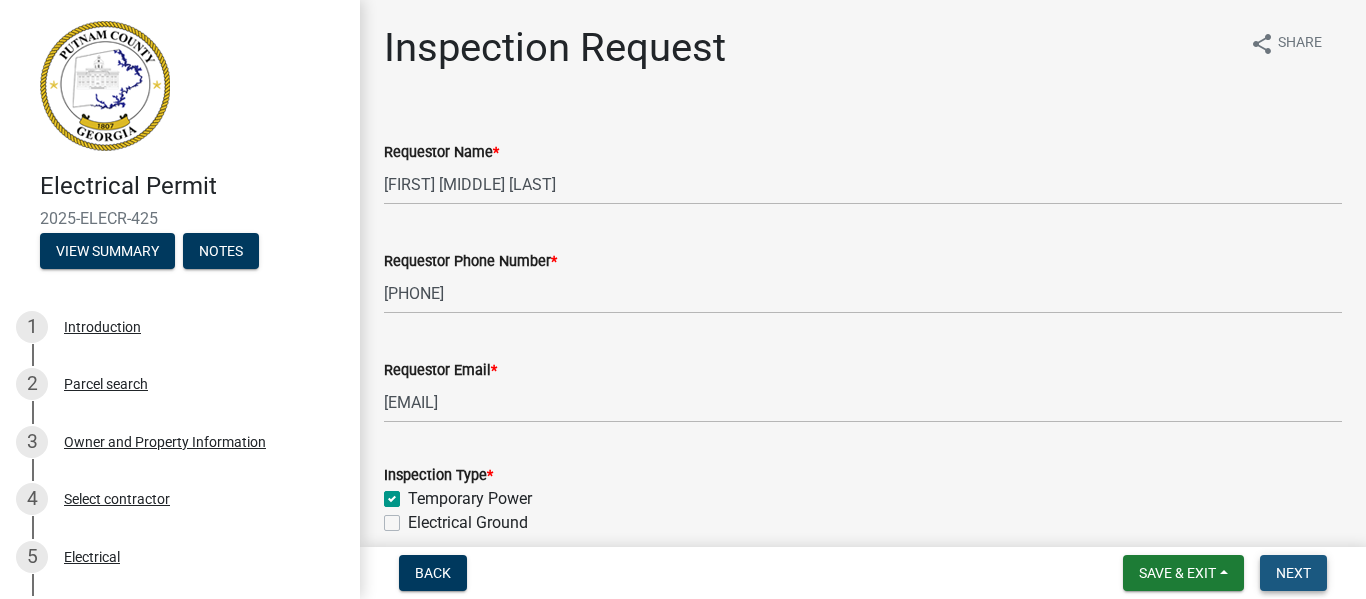 click on "Next" at bounding box center (1293, 573) 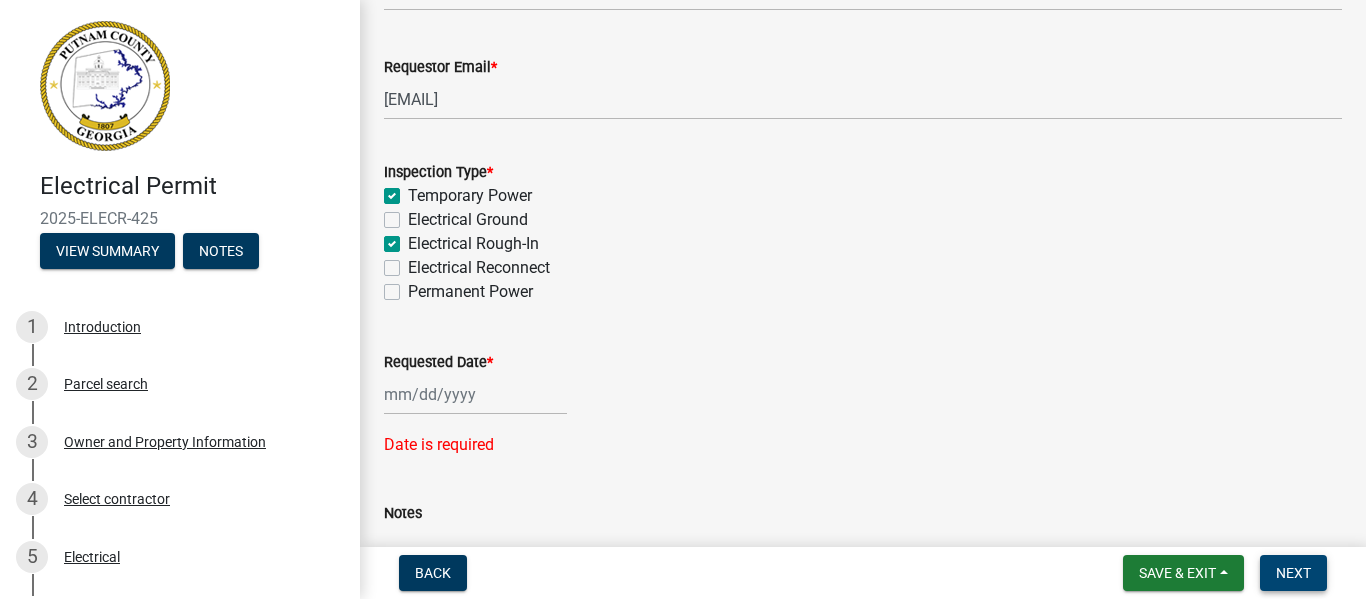scroll, scrollTop: 400, scrollLeft: 0, axis: vertical 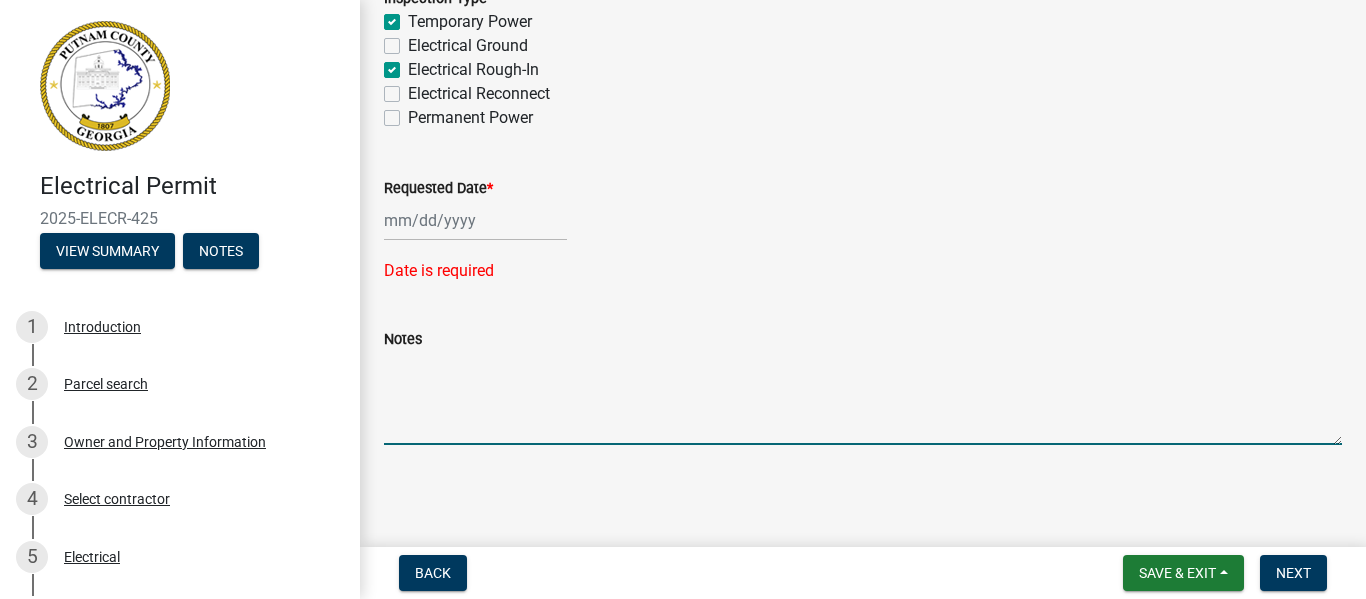 click on "Notes" 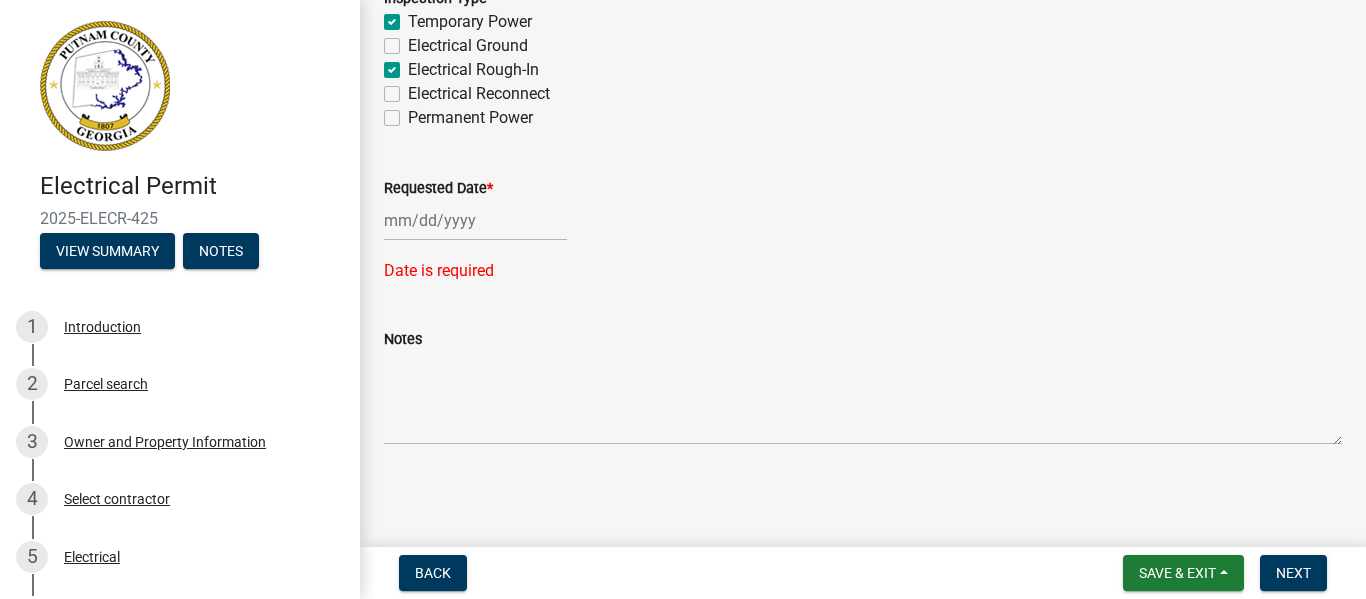 click on "Requested Date  * Date is required" 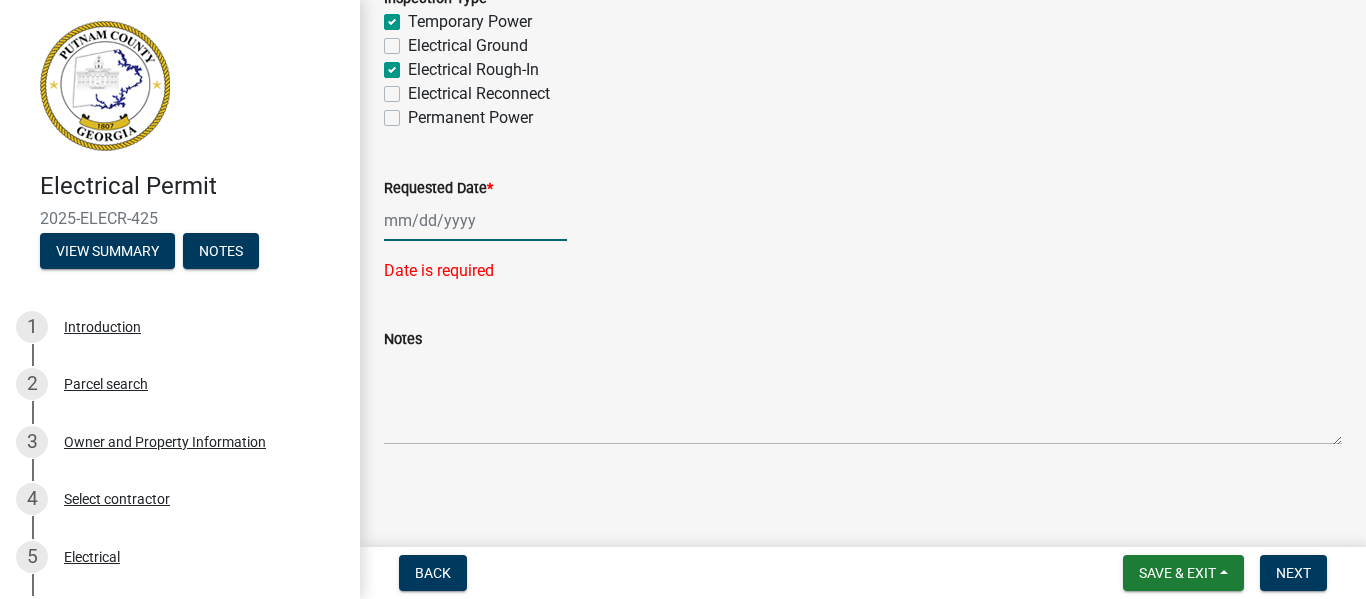 click 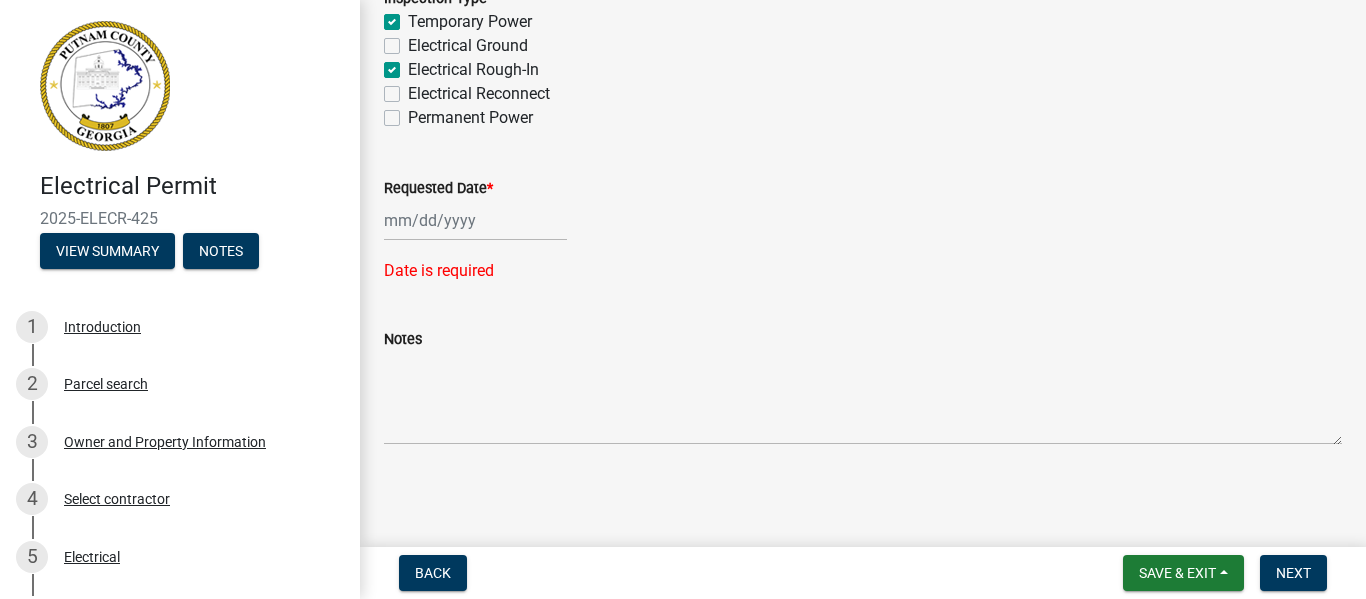 select on "8" 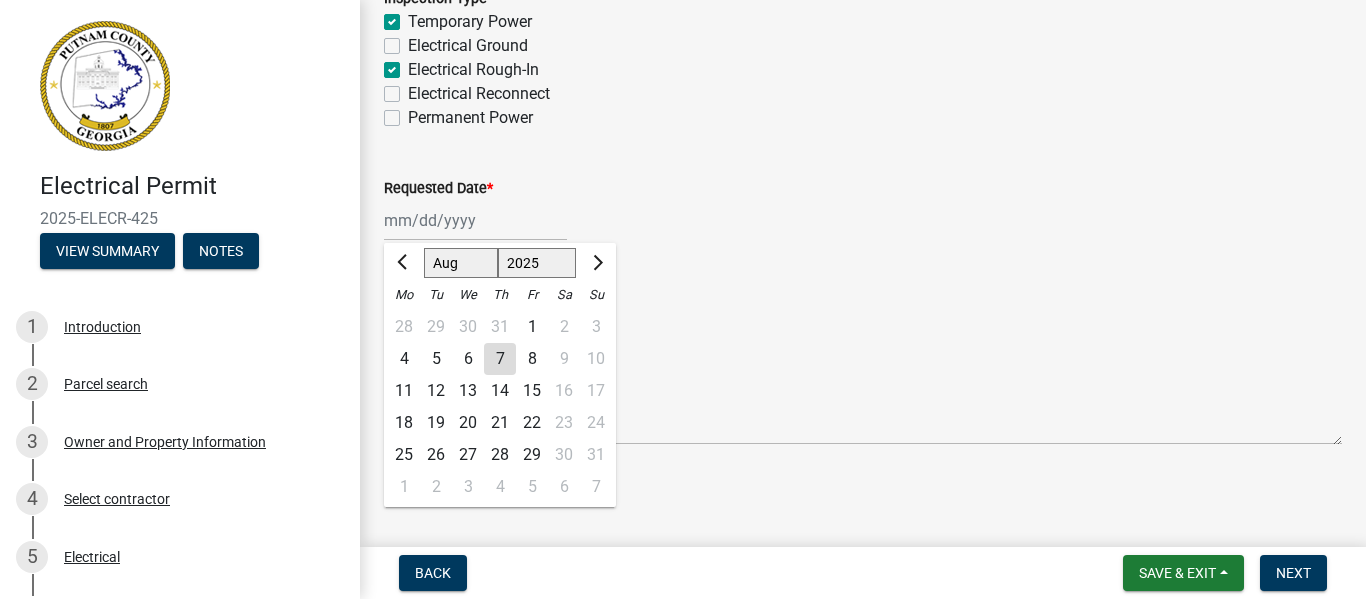 click on "Jan Feb Mar Apr May Jun Jul Aug Sep Oct Nov Dec" 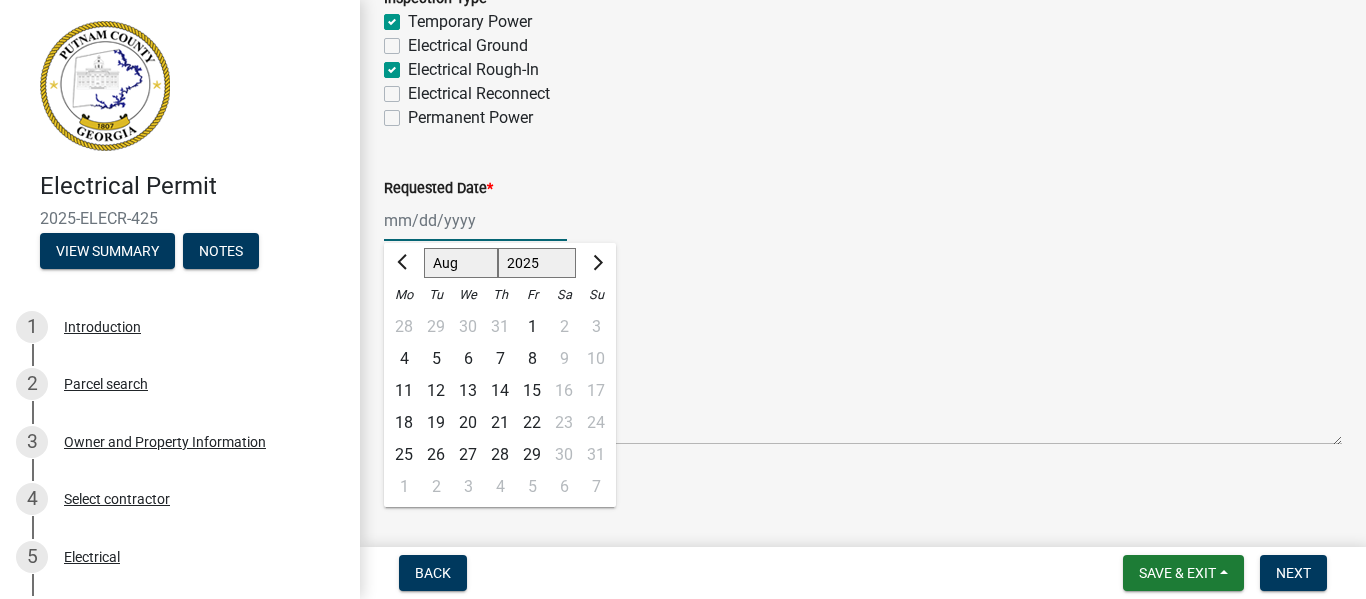 click on "Jan Feb Mar Apr May Jun Jul Aug Sep Oct Nov Dec" 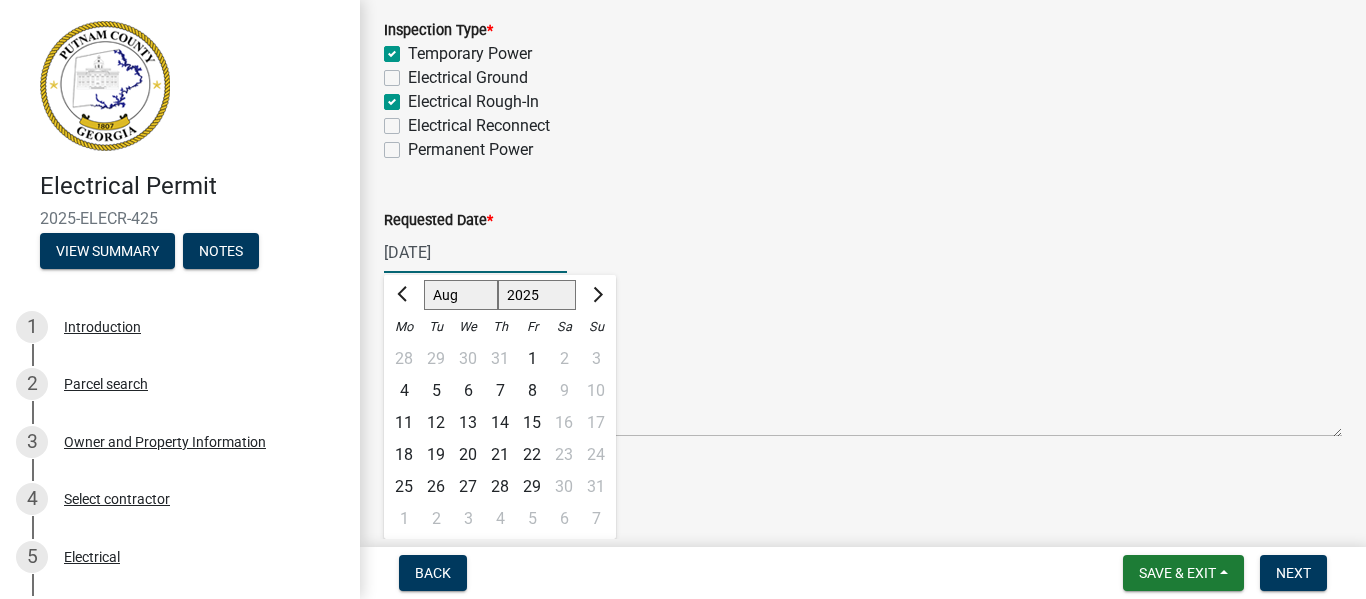 scroll, scrollTop: 445, scrollLeft: 0, axis: vertical 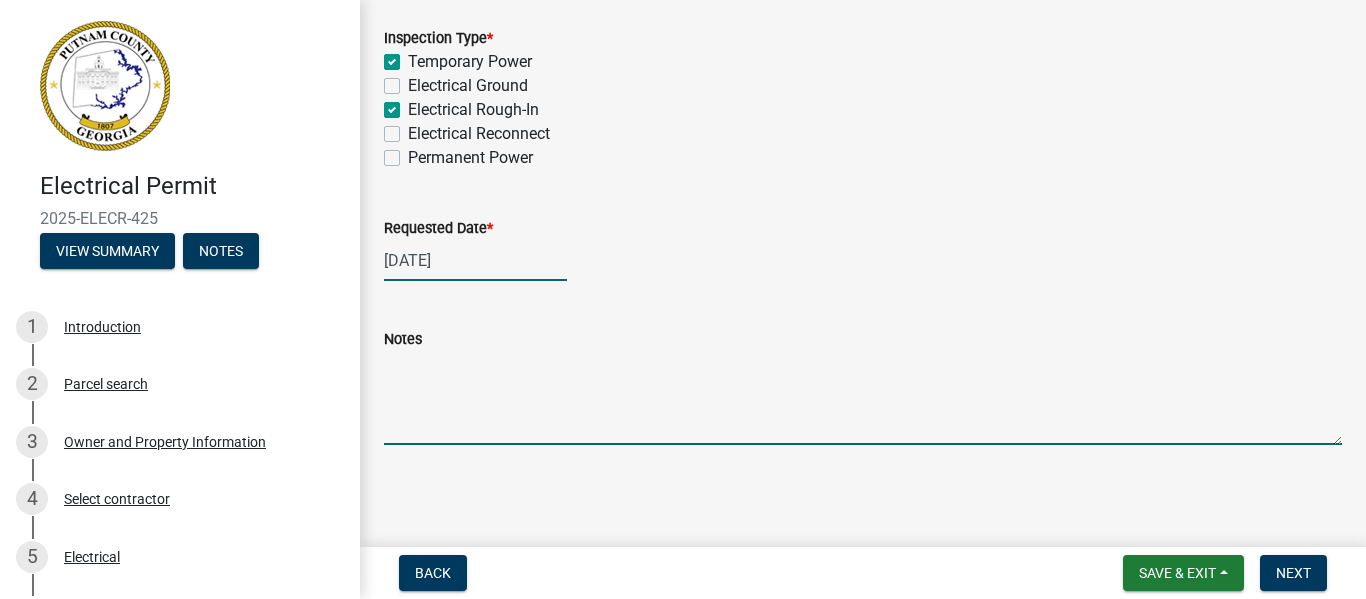 type on "08/08/25" 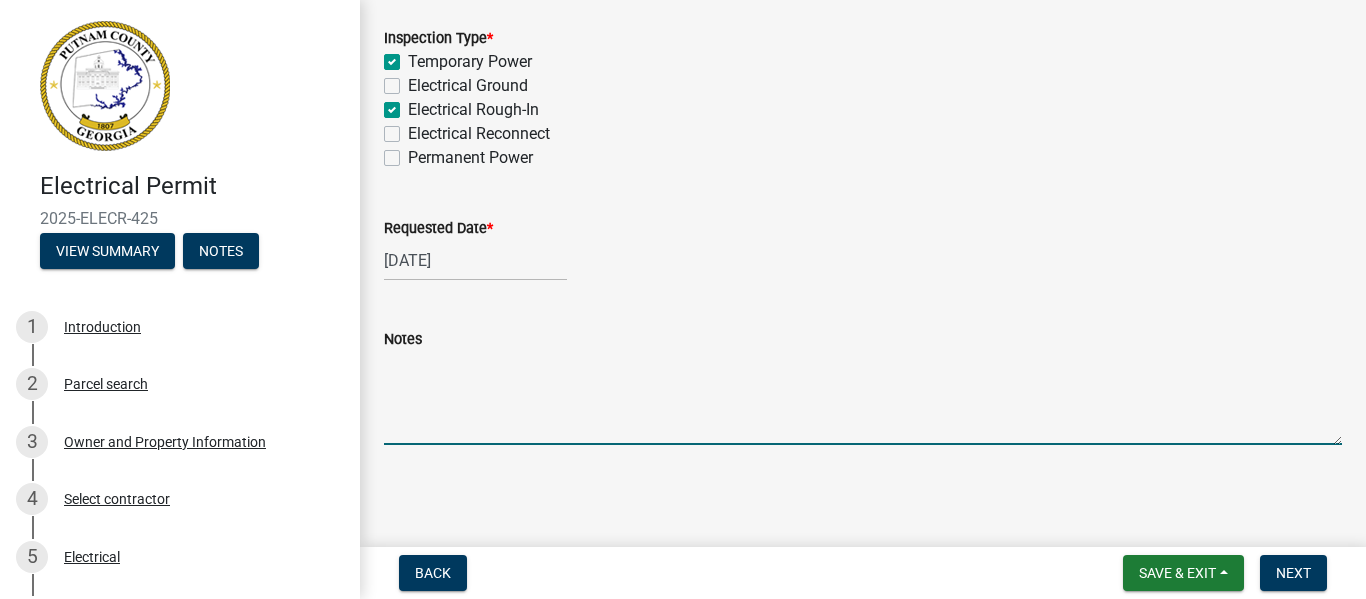 click on "Notes" at bounding box center (863, 398) 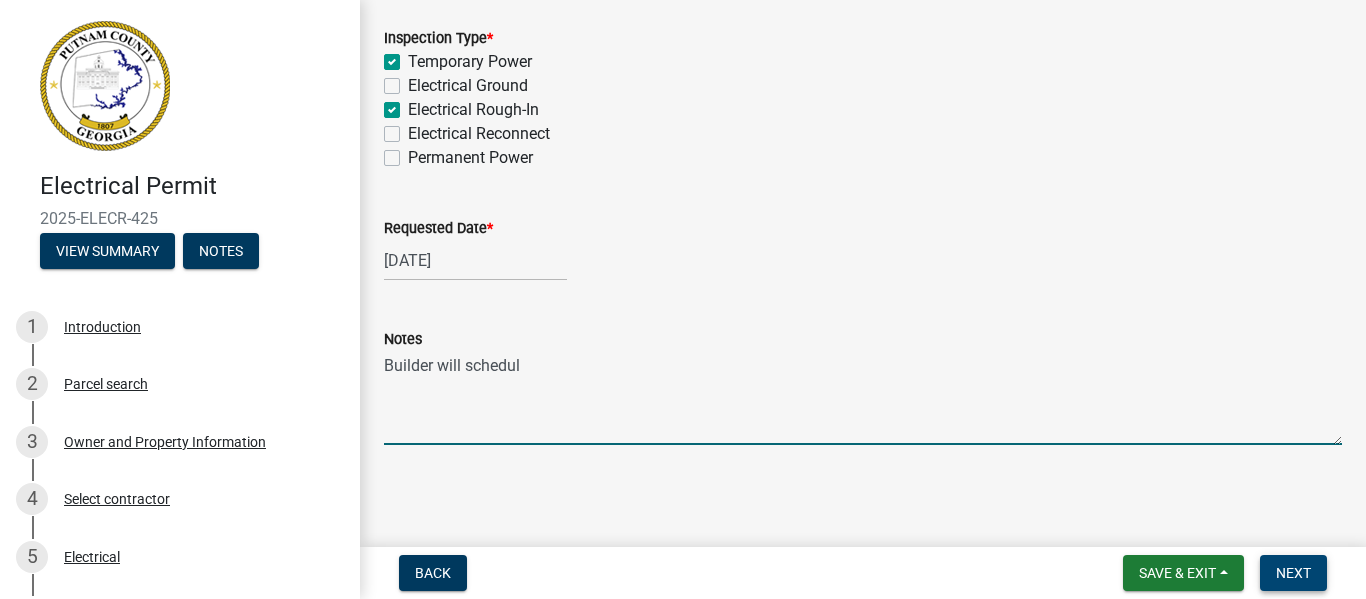 type on "Builder will schedul" 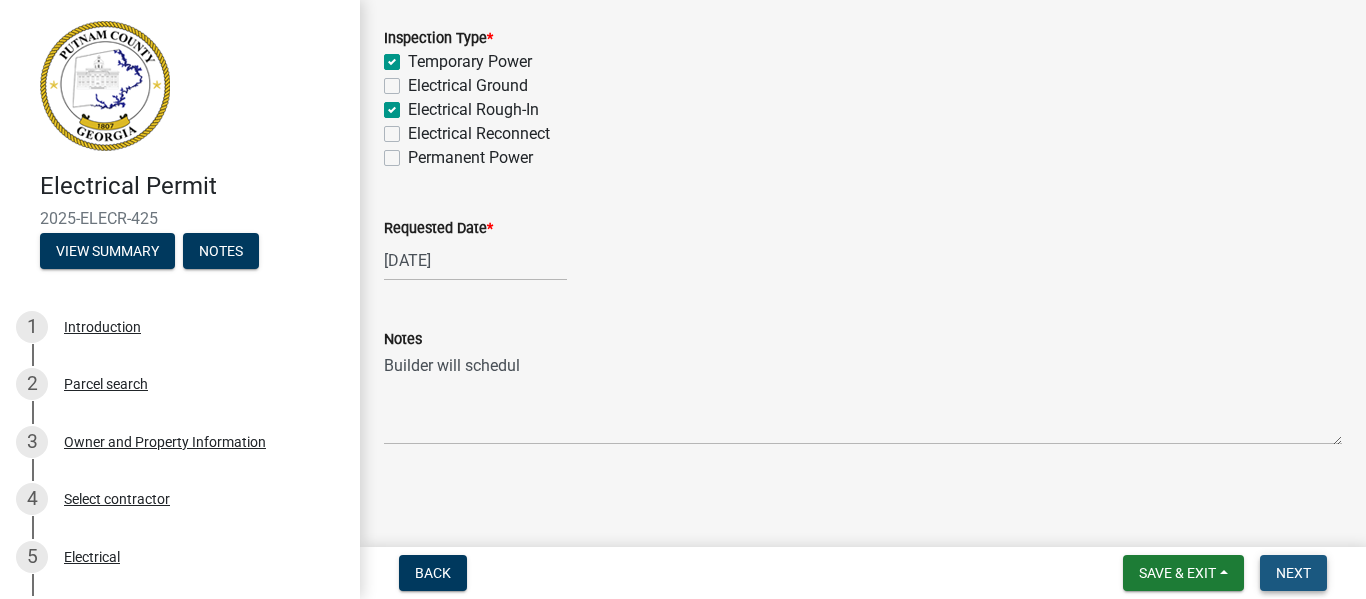click on "Next" at bounding box center [1293, 573] 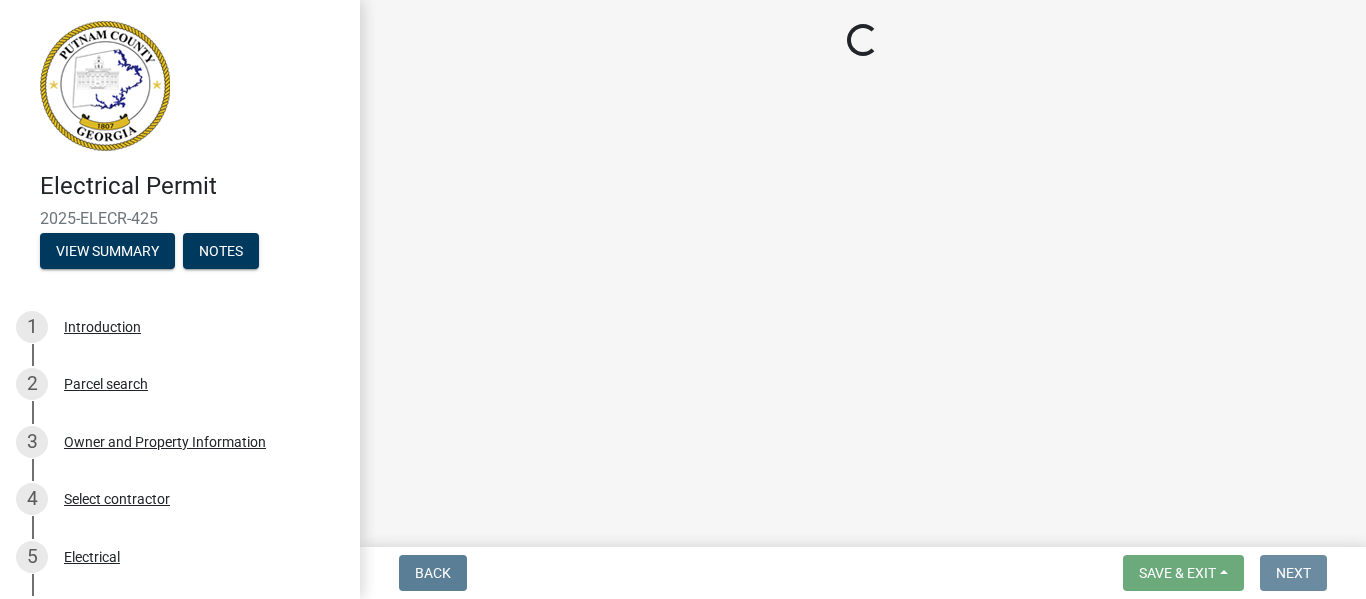 scroll, scrollTop: 0, scrollLeft: 0, axis: both 